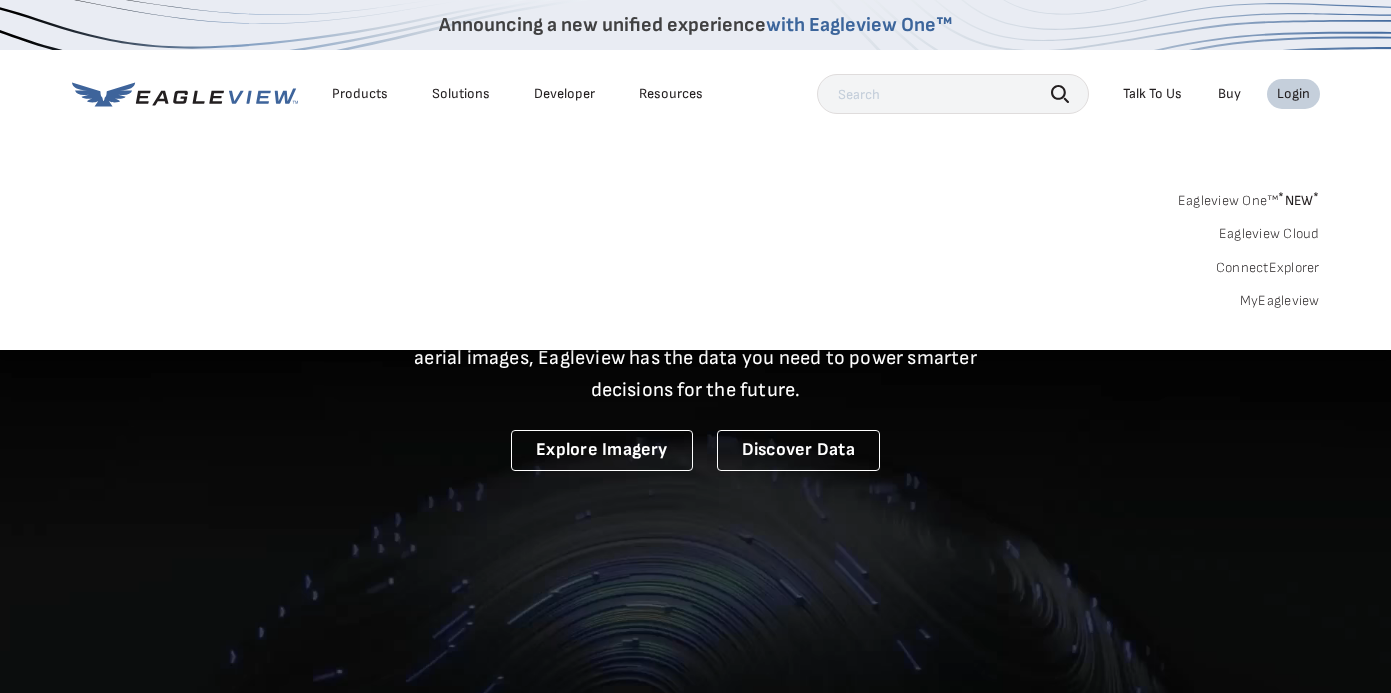 scroll, scrollTop: 0, scrollLeft: 0, axis: both 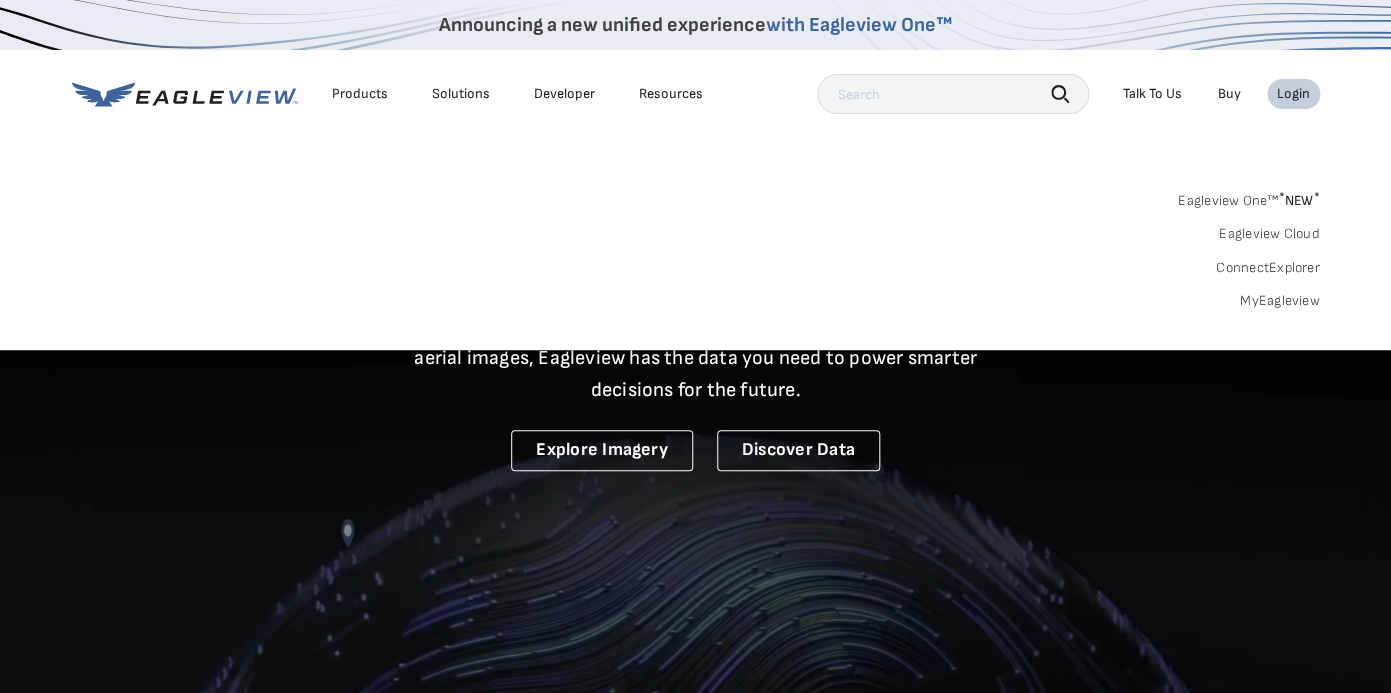 click on "Login" at bounding box center (1293, 94) 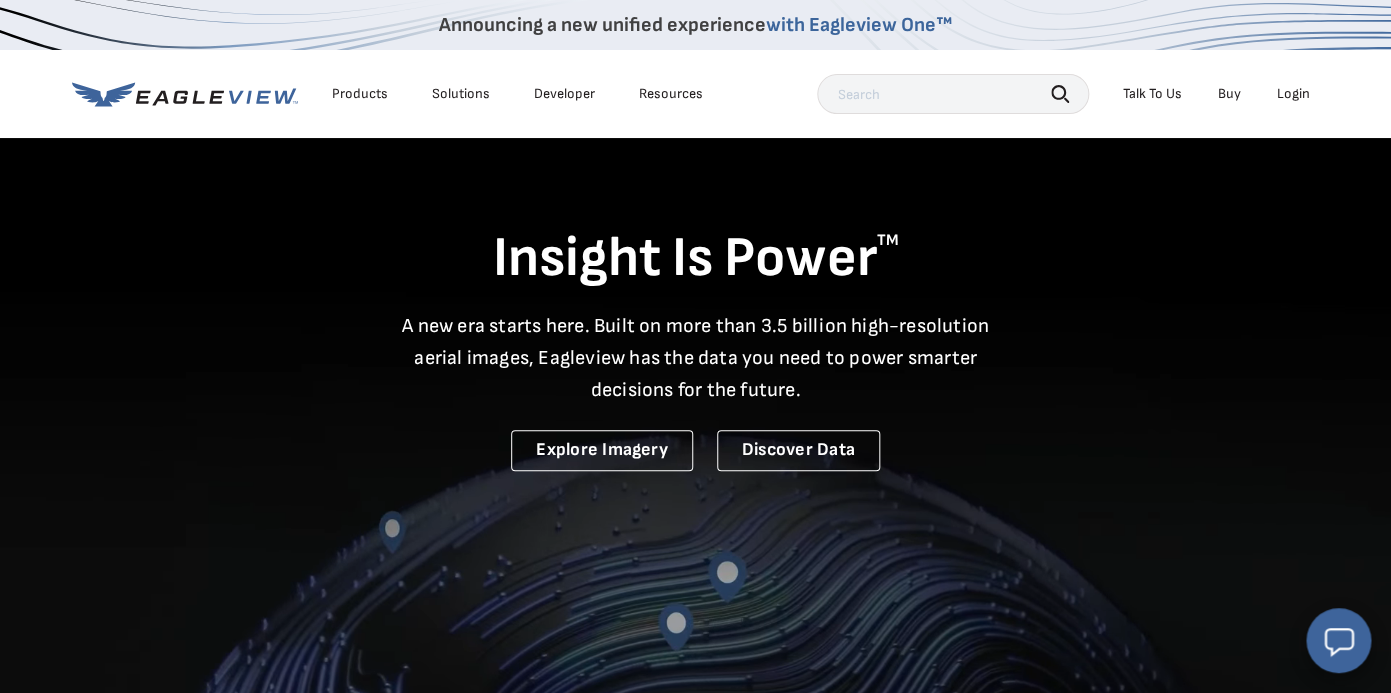 click on "Login" at bounding box center [1293, 94] 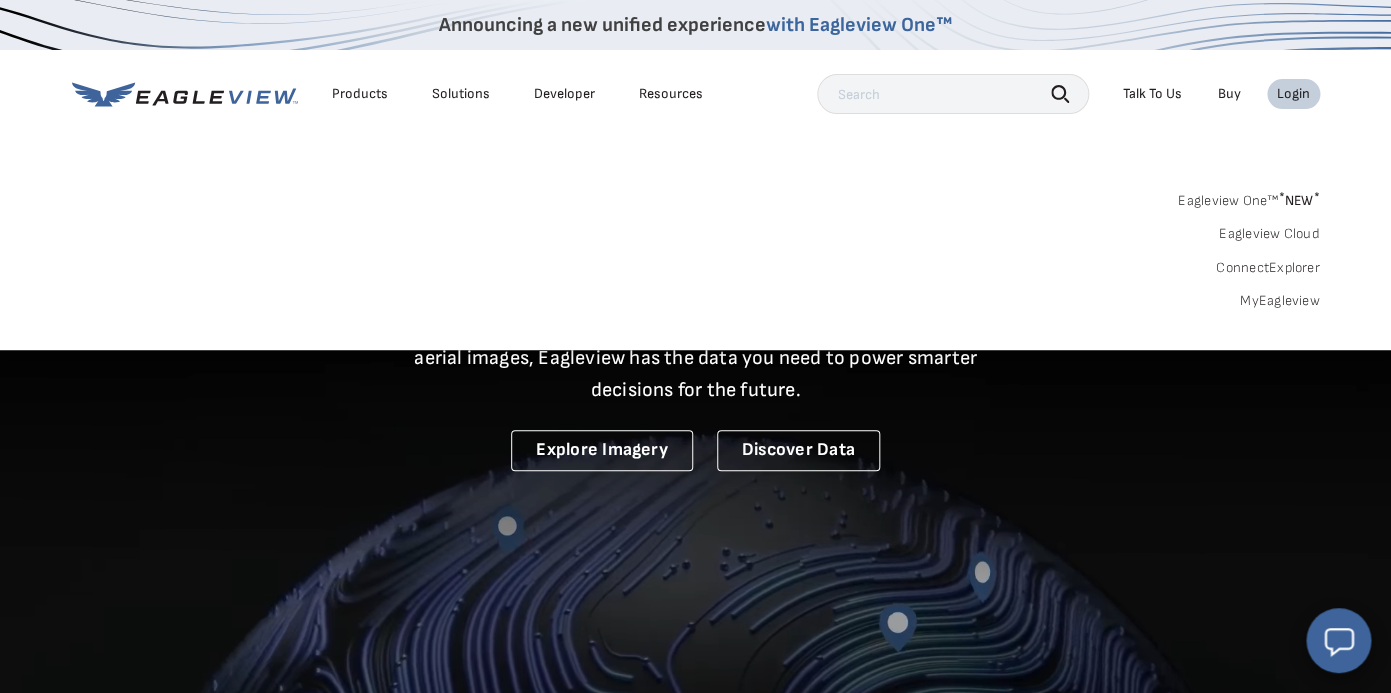 click on "MyEagleview" at bounding box center [1280, 301] 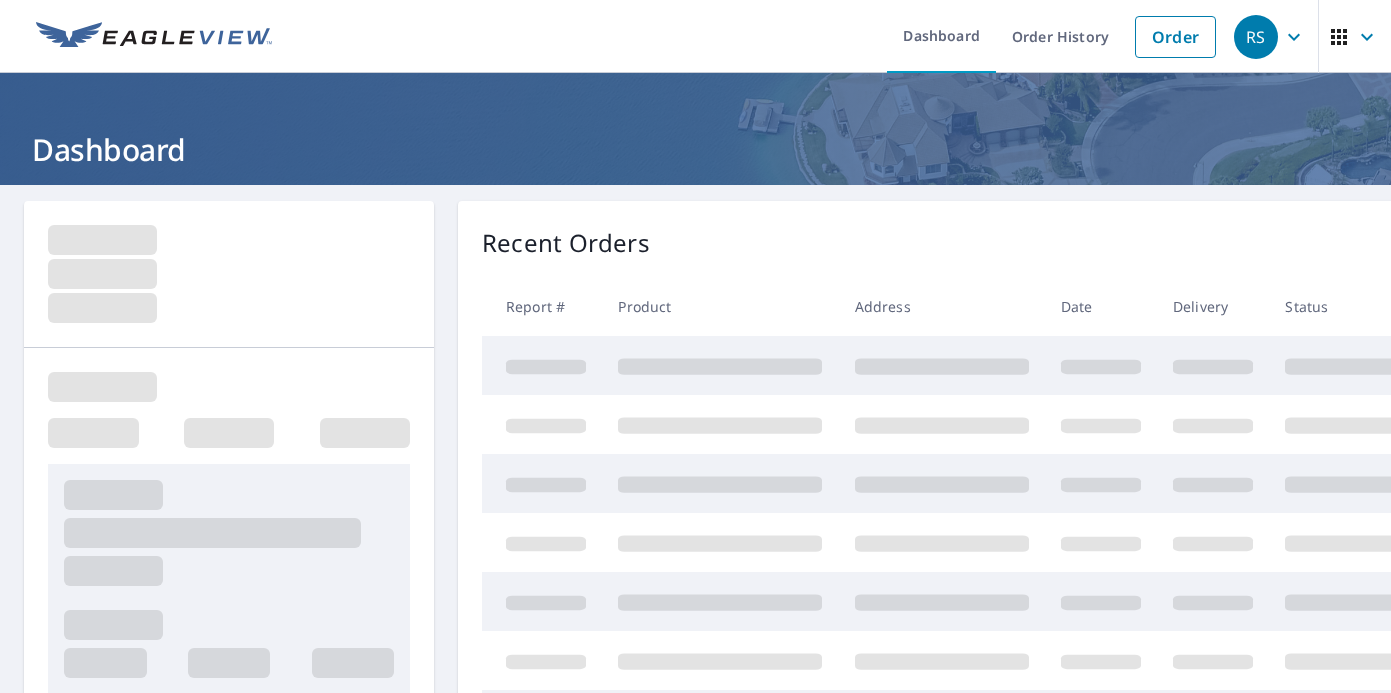 scroll, scrollTop: 0, scrollLeft: 0, axis: both 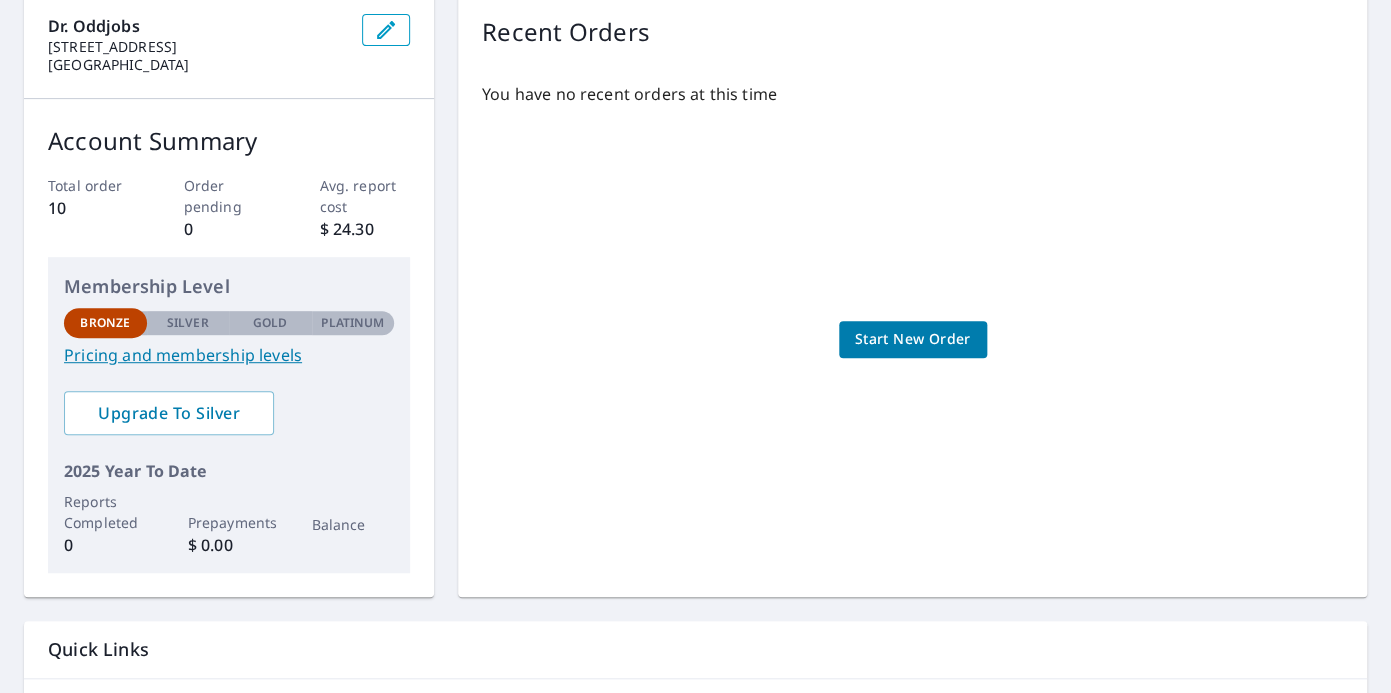 click on "Start New Order" at bounding box center (913, 339) 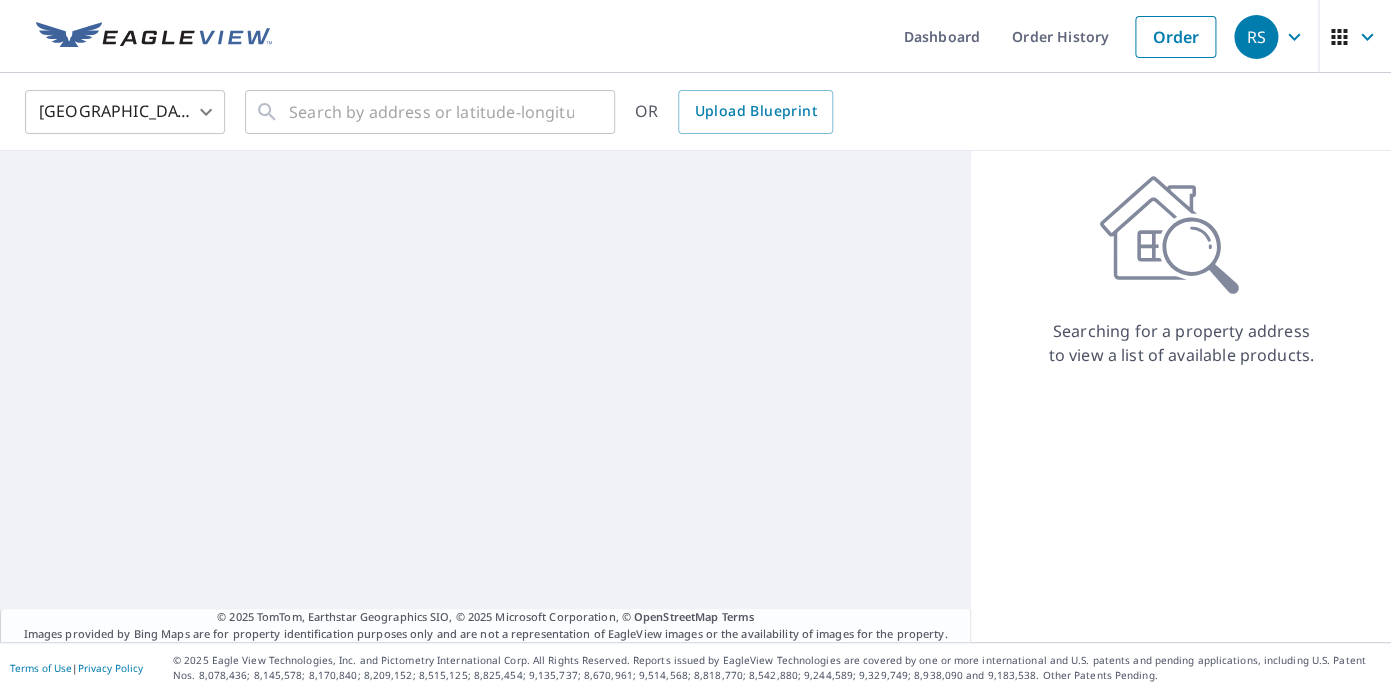 scroll, scrollTop: 0, scrollLeft: 0, axis: both 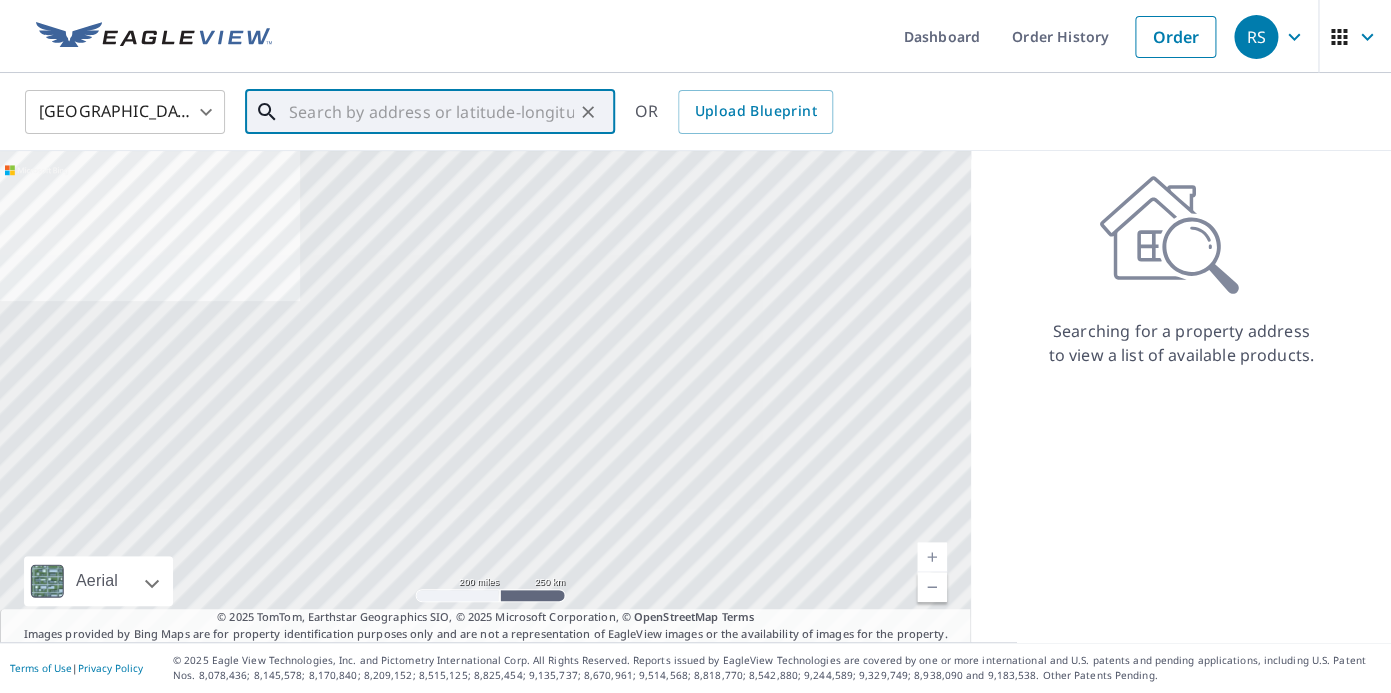 click at bounding box center [431, 112] 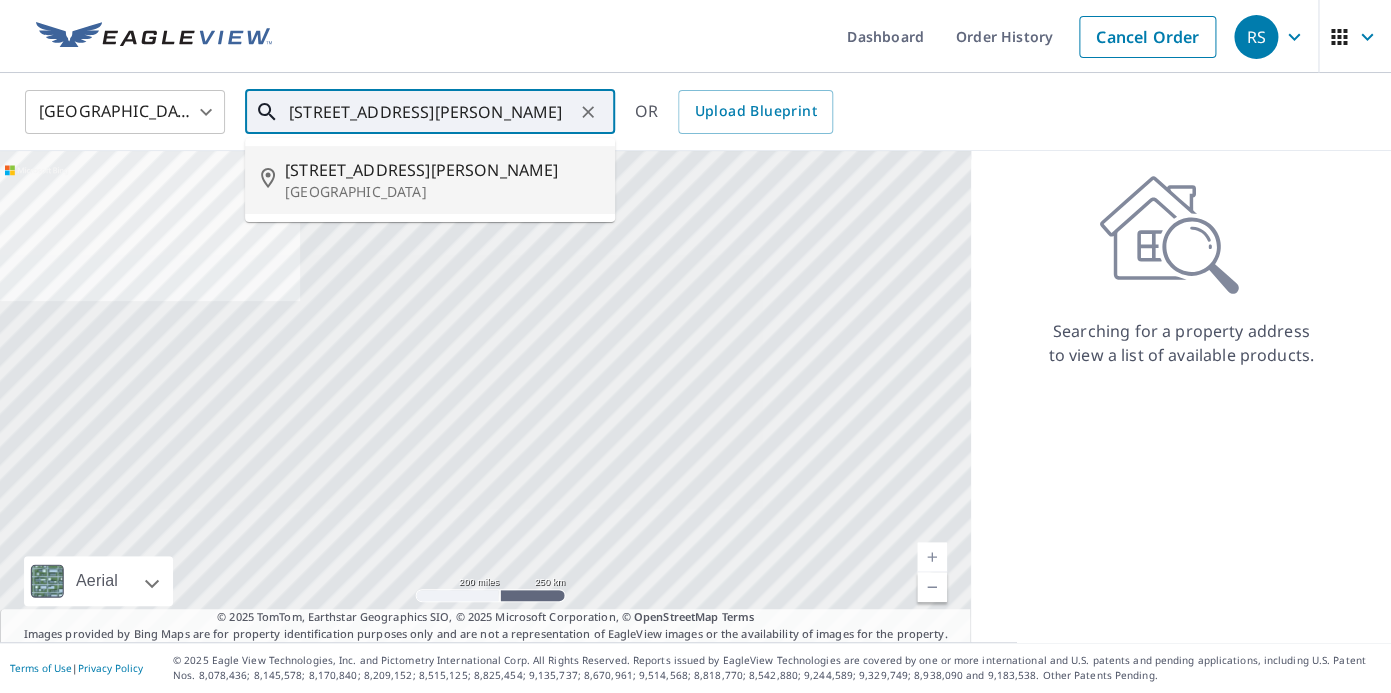 click on "857 Neff Rd" at bounding box center (442, 170) 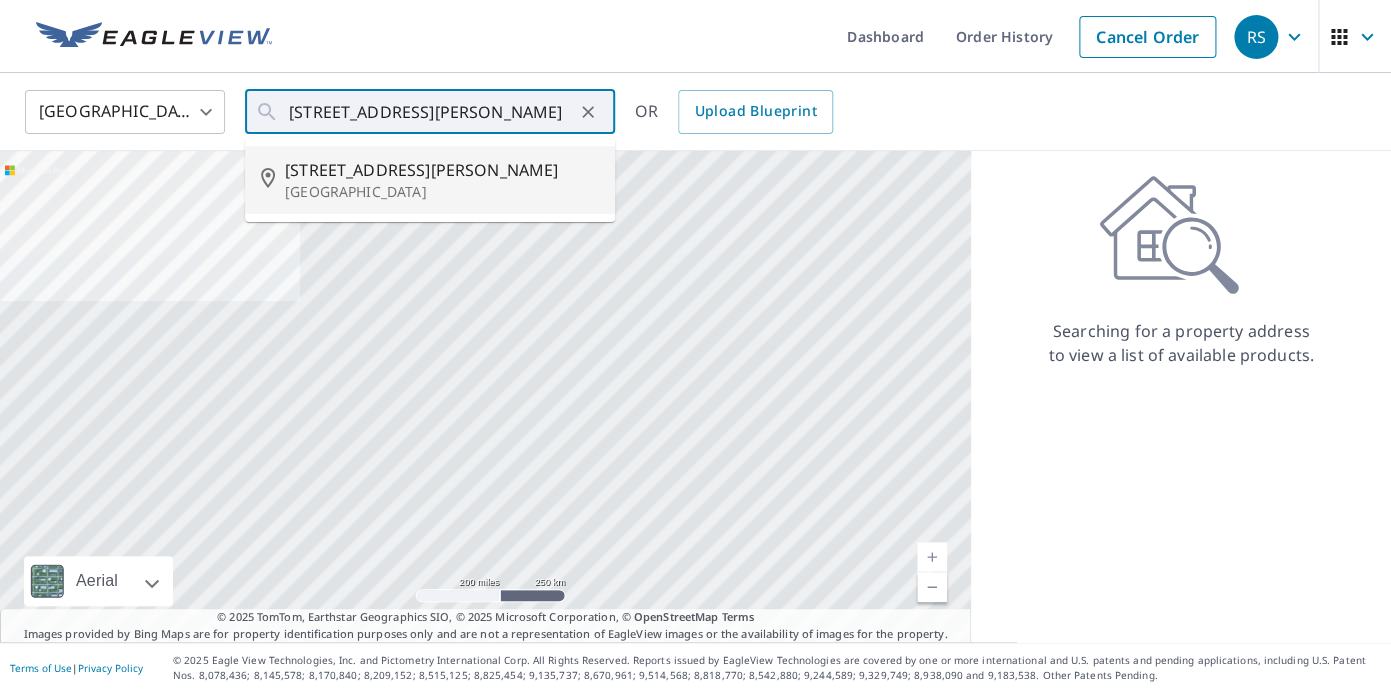 type on "857 Neff Rd Grosse Pointe, MI 48230" 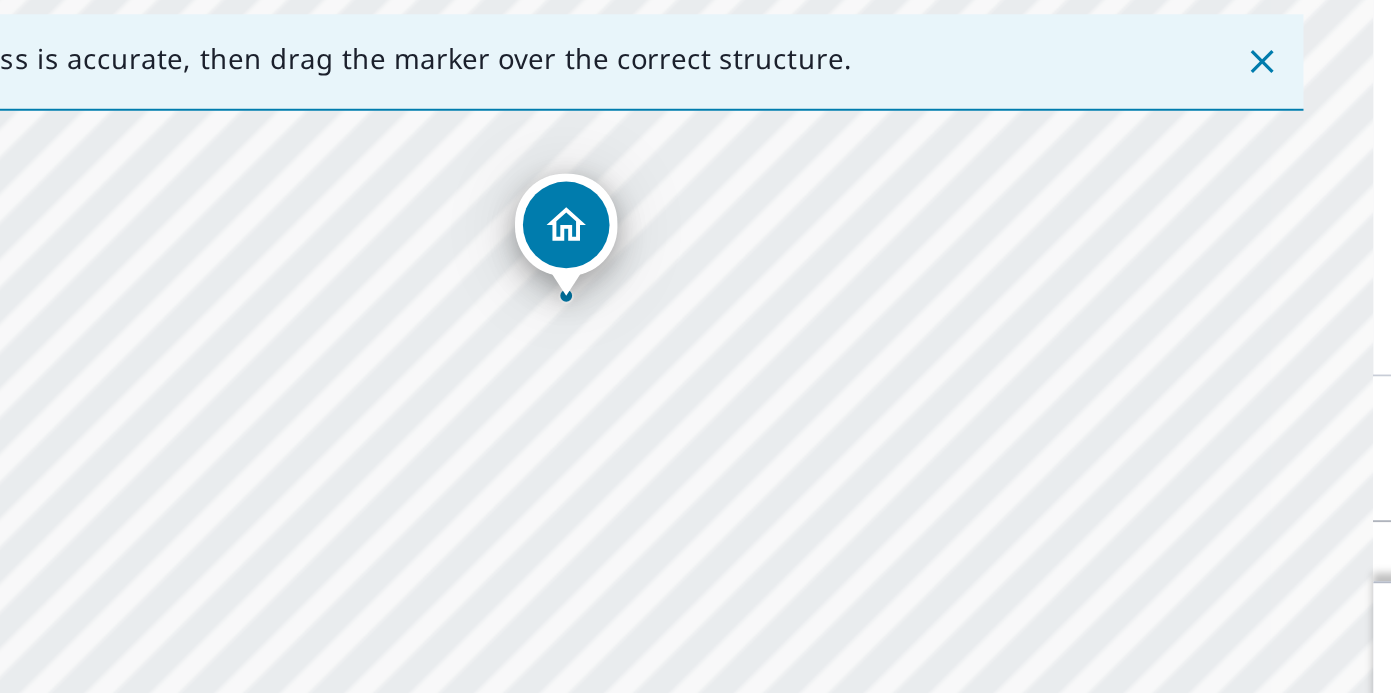drag, startPoint x: 503, startPoint y: 396, endPoint x: 562, endPoint y: 318, distance: 97.80082 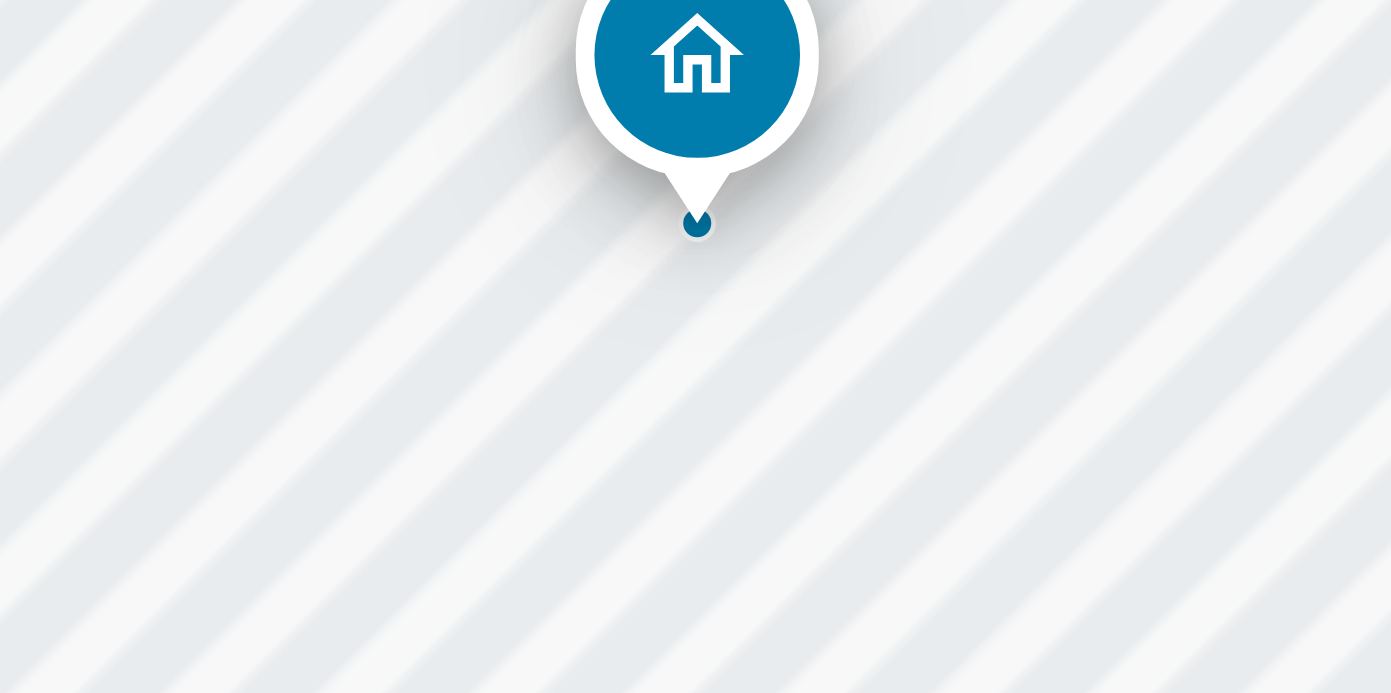 drag, startPoint x: 536, startPoint y: 326, endPoint x: 584, endPoint y: 313, distance: 49.729267 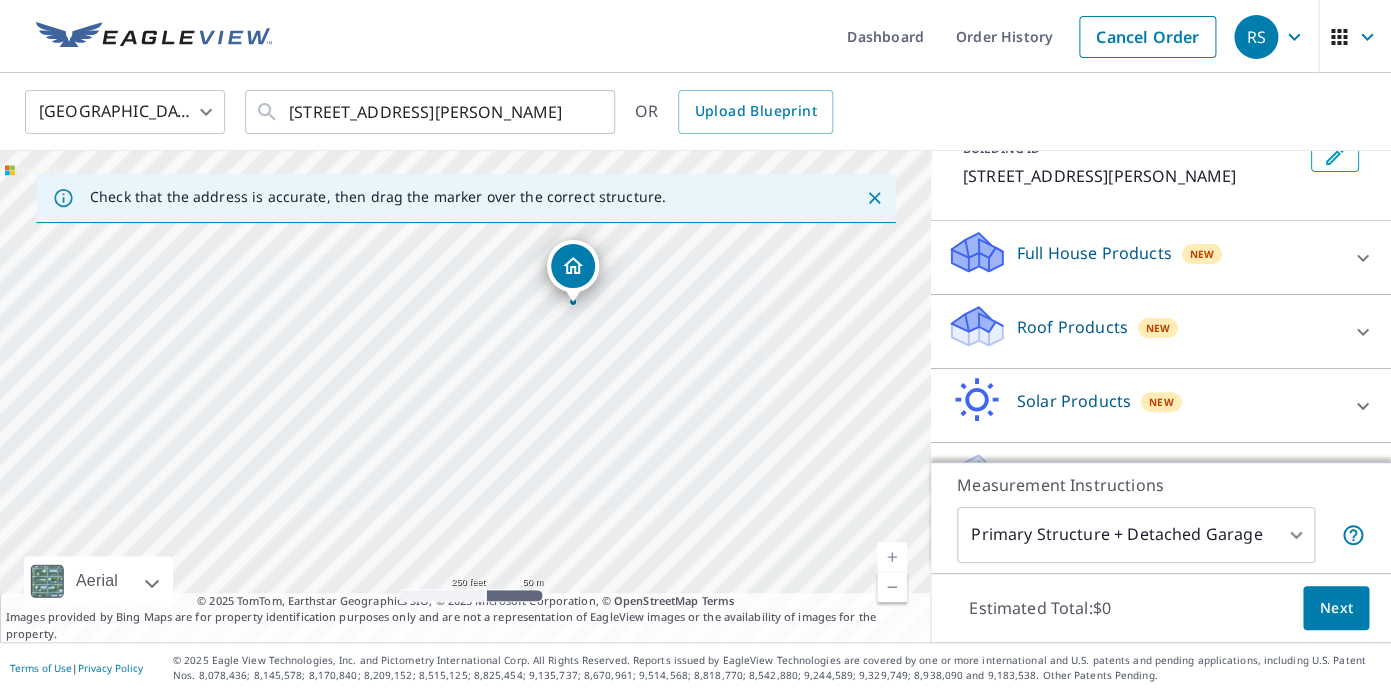 scroll, scrollTop: 193, scrollLeft: 0, axis: vertical 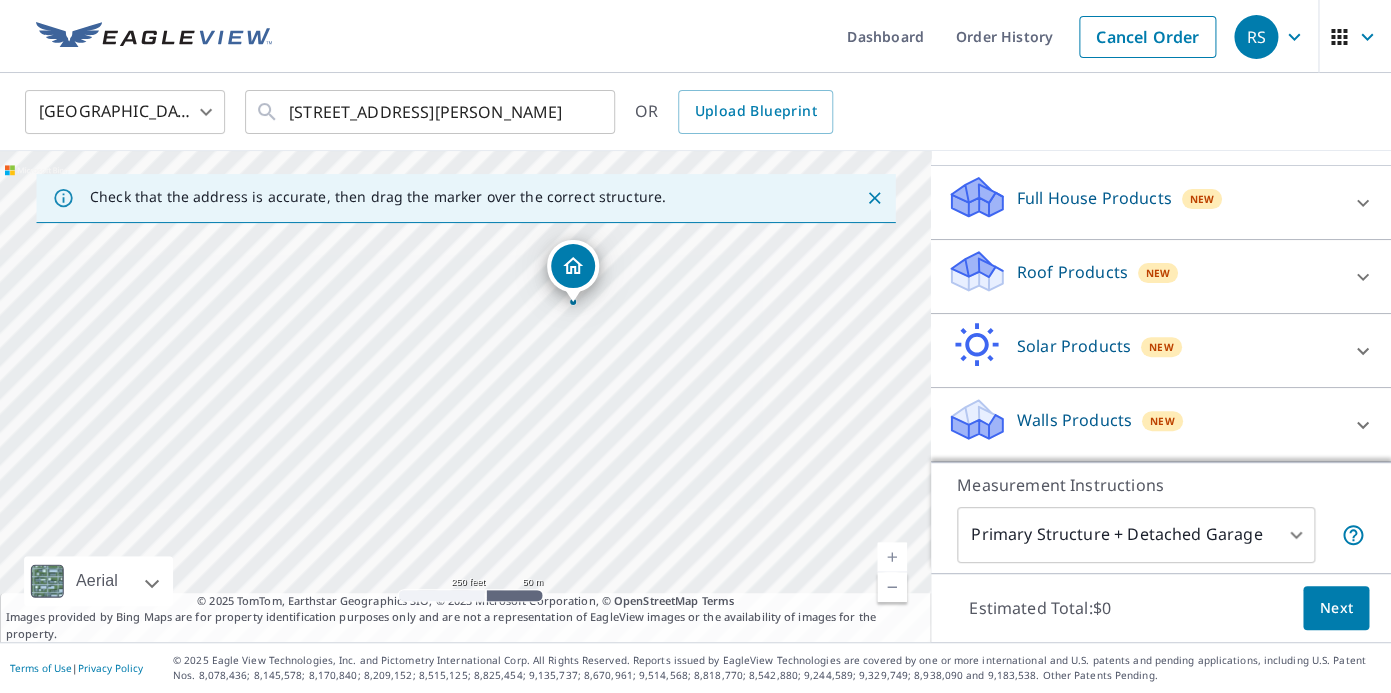 click on "Roof Products" at bounding box center (1072, 272) 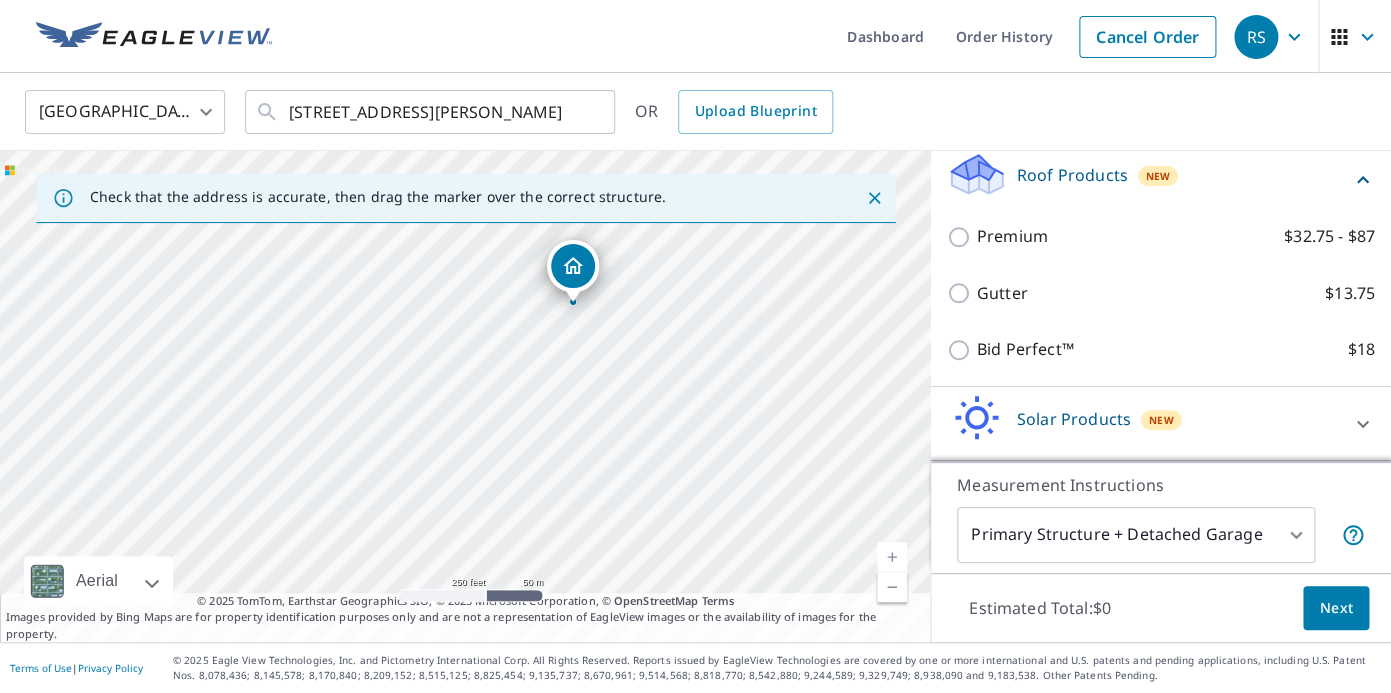 scroll, scrollTop: 330, scrollLeft: 0, axis: vertical 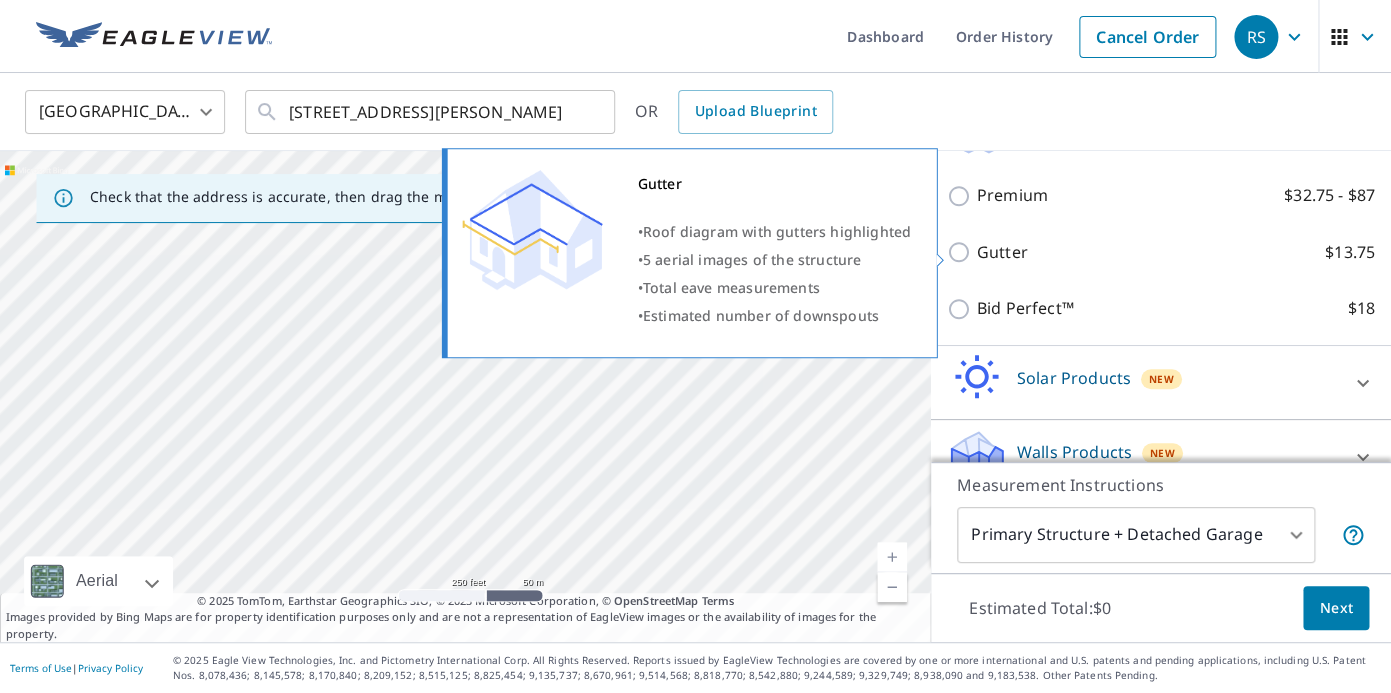 click on "Gutter $13.75" at bounding box center (962, 252) 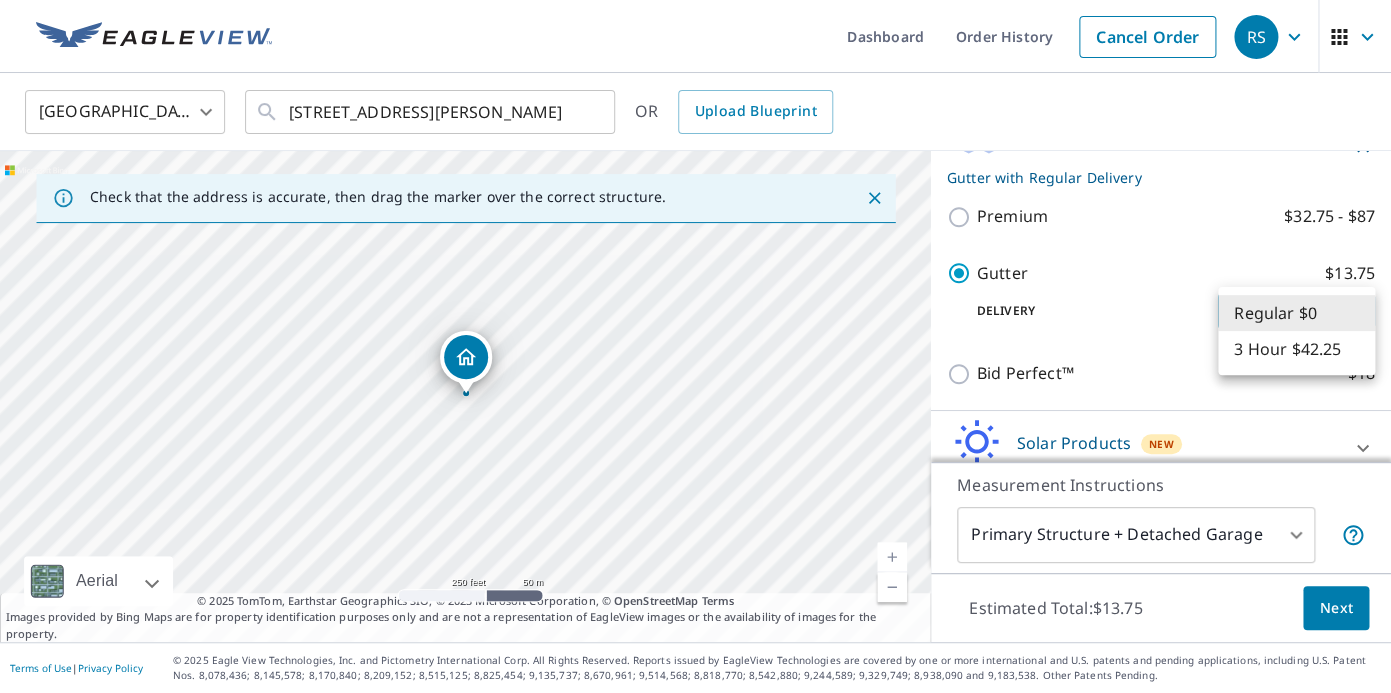 click on "RS RS
Dashboard Order History Cancel Order RS United States US ​ 857 Neff Rd Grosse Pointe, MI 48230 ​ OR Upload Blueprint Check that the address is accurate, then drag the marker over the correct structure. 857 Neff Rd Grosse Pointe, MI 48230 Aerial Road A standard road map Aerial A detailed look from above Labels Labels 250 feet 50 m © 2025 TomTom, © Vexcel Imaging, © 2025 Microsoft Corporation,  © OpenStreetMap Terms © 2025 TomTom, Earthstar Geographics SIO, © 2025 Microsoft Corporation, ©   OpenStreetMap   Terms Images provided by Bing Maps are for property identification purposes only and are not a representation of EagleView images or the availability of images for the property. PROPERTY TYPE Residential Commercial Multi-Family This is a complex BUILDING ID 857 Neff Rd, Grosse Pointe, MI, 48230 Full House Products New Full House™ $105 Roof Products New Gutter with Regular Delivery Premium $32.75 - $87 Gutter $13.75 Delivery Regular $0 8 ​ Bid Perfect™ $18 Solar Products New $63.25" at bounding box center [695, 346] 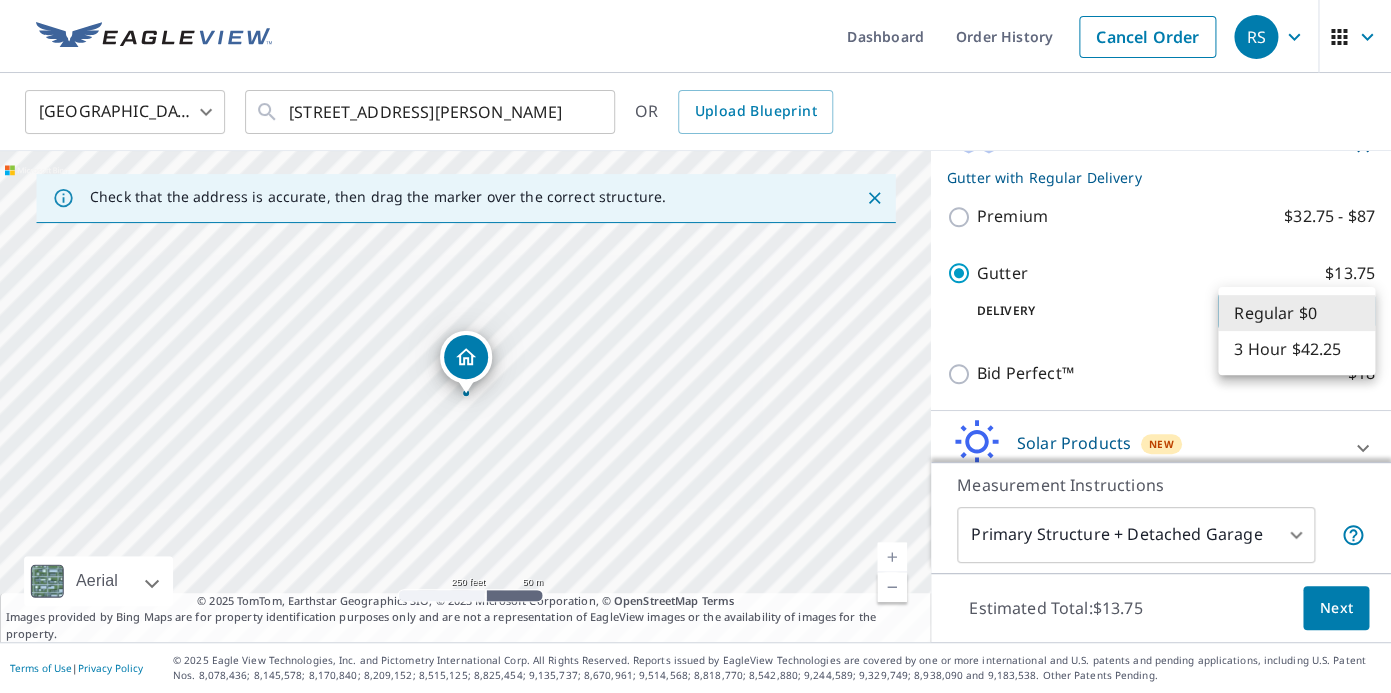 click on "Regular $0" at bounding box center (1296, 313) 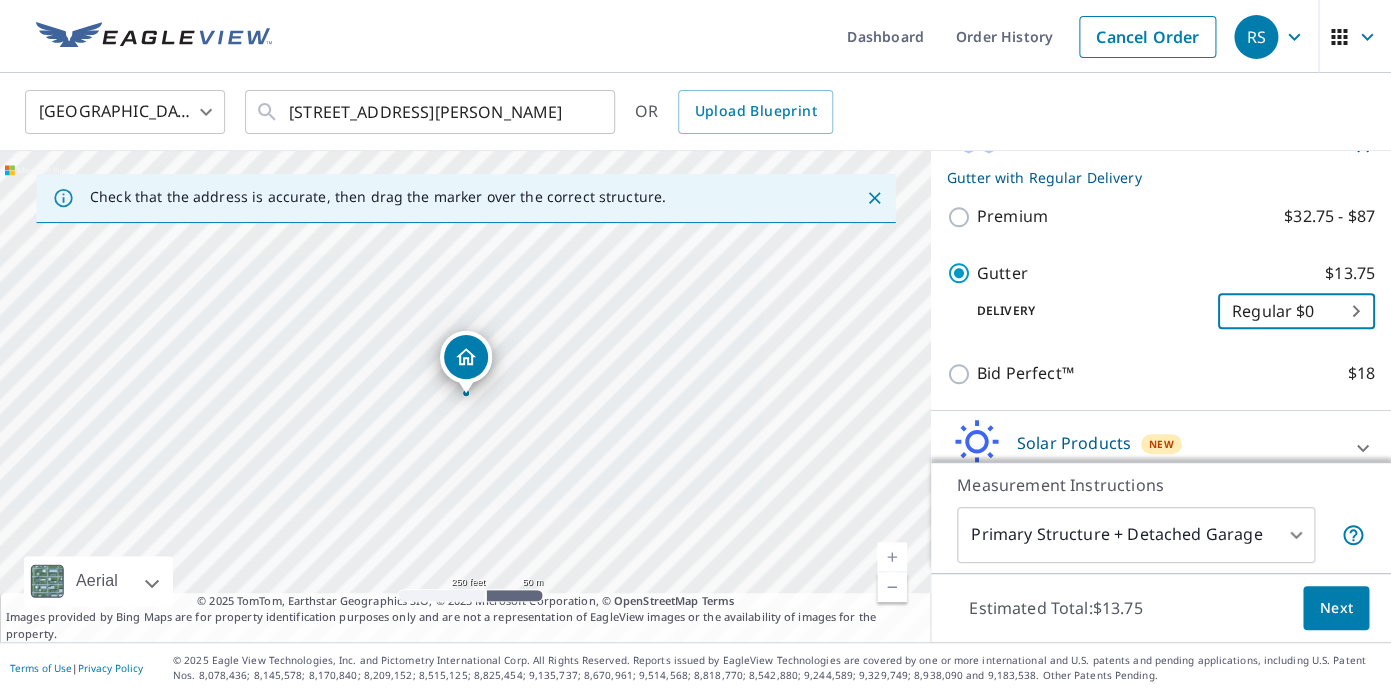 scroll, scrollTop: 430, scrollLeft: 0, axis: vertical 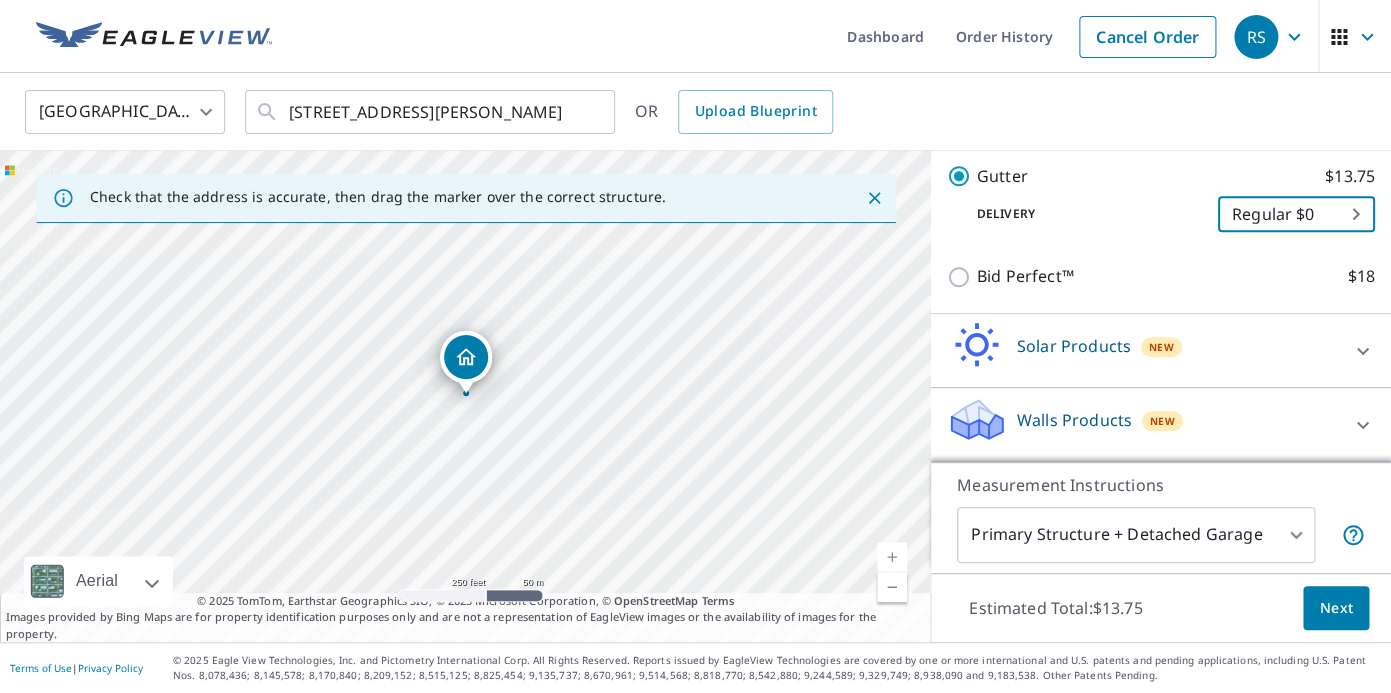 click on "RS RS
Dashboard Order History Cancel Order RS United States US ​ 857 Neff Rd Grosse Pointe, MI 48230 ​ OR Upload Blueprint Check that the address is accurate, then drag the marker over the correct structure. 857 Neff Rd Grosse Pointe, MI 48230 Aerial Road A standard road map Aerial A detailed look from above Labels Labels 250 feet 50 m © 2025 TomTom, © Vexcel Imaging, © 2025 Microsoft Corporation,  © OpenStreetMap Terms © 2025 TomTom, Earthstar Geographics SIO, © 2025 Microsoft Corporation, ©   OpenStreetMap   Terms Images provided by Bing Maps are for property identification purposes only and are not a representation of EagleView images or the availability of images for the property. PROPERTY TYPE Residential Commercial Multi-Family This is a complex BUILDING ID 857 Neff Rd, Grosse Pointe, MI, 48230 Full House Products New Full House™ $105 Roof Products New Gutter with Regular Delivery Premium $32.75 - $87 Gutter $13.75 Delivery Regular $0 8 ​ Bid Perfect™ $18 Solar Products New $63.25" at bounding box center [695, 346] 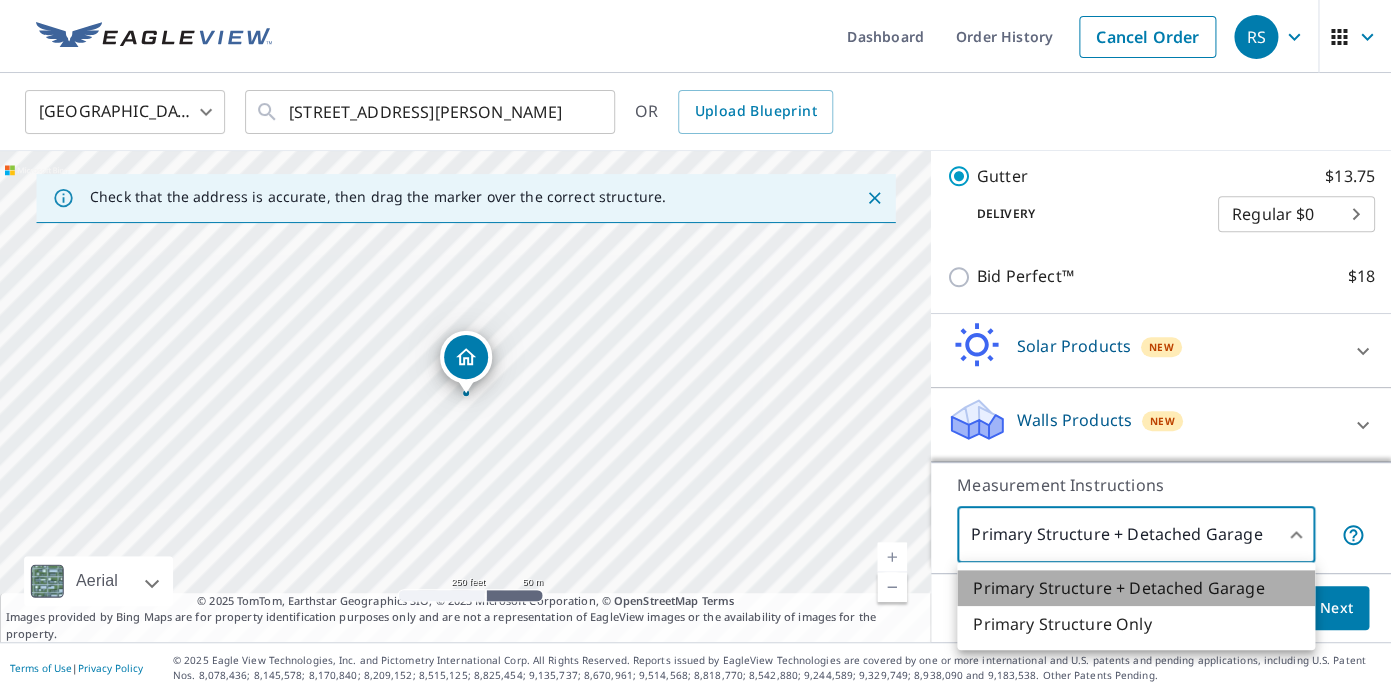 click on "Primary Structure + Detached Garage" at bounding box center [1136, 588] 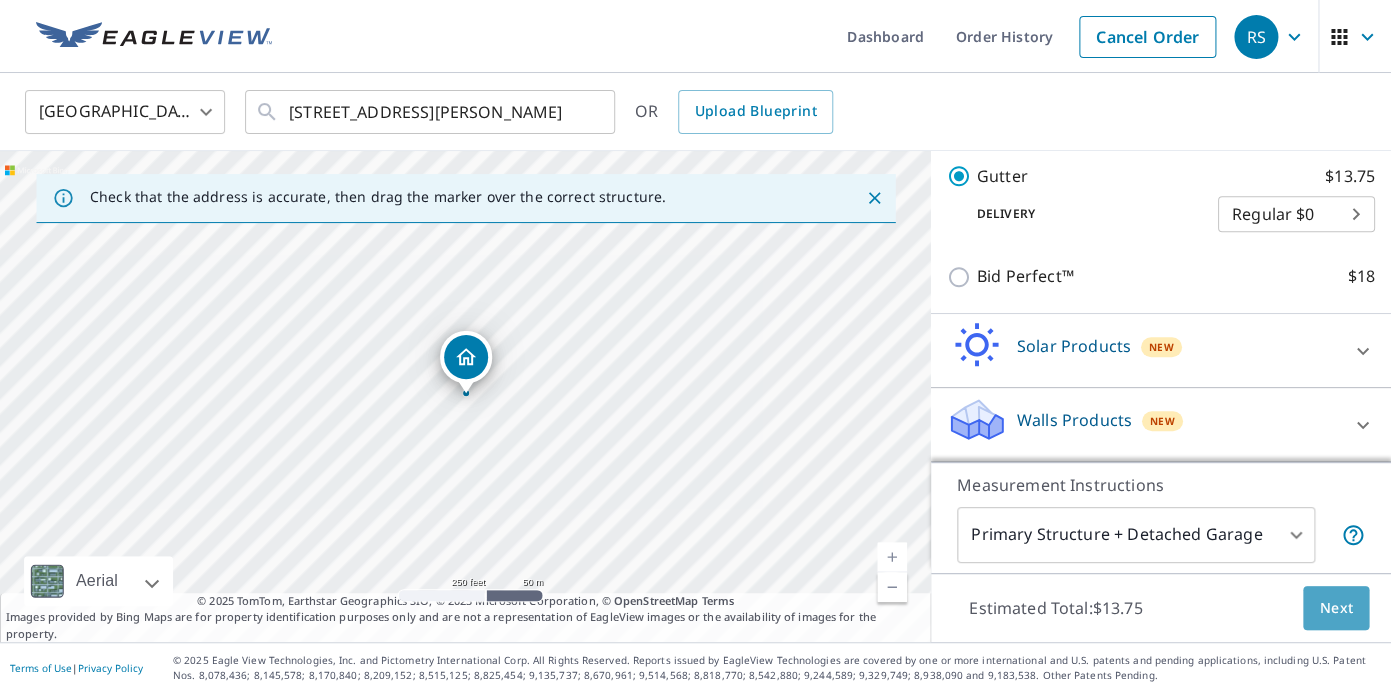 click on "Next" at bounding box center (1336, 608) 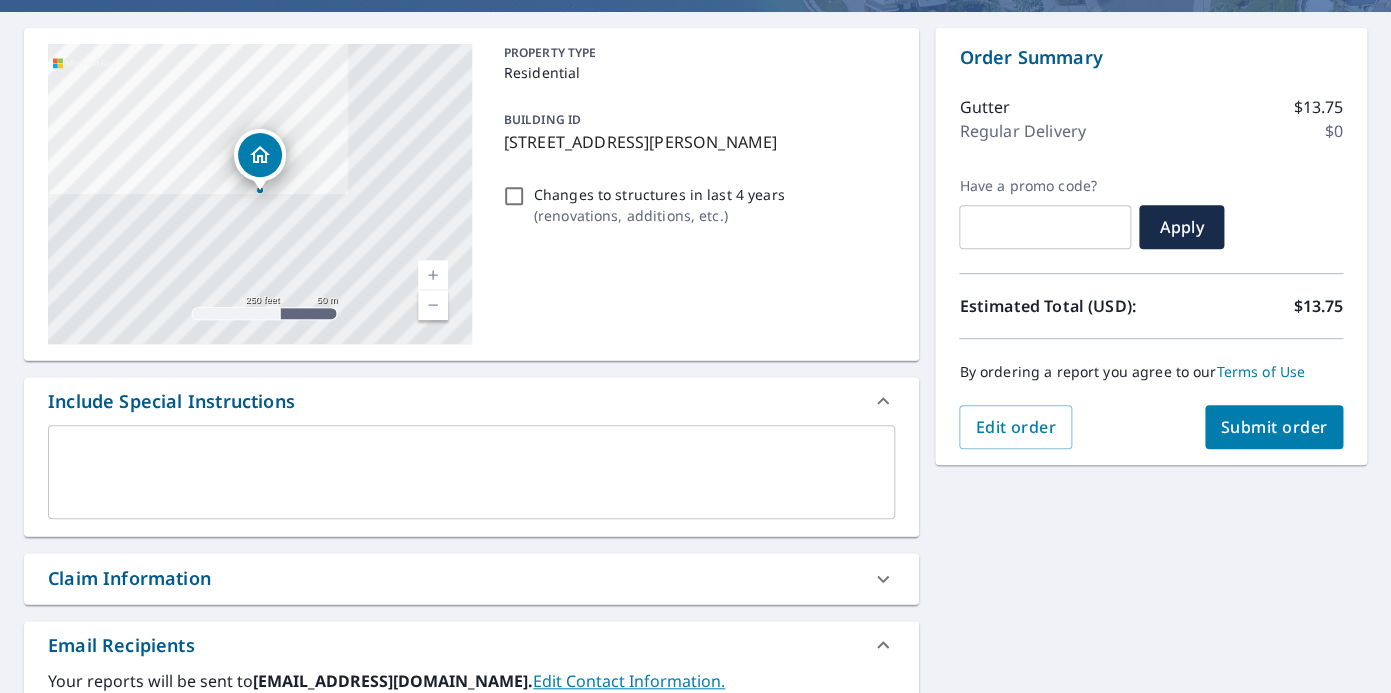 scroll, scrollTop: 174, scrollLeft: 0, axis: vertical 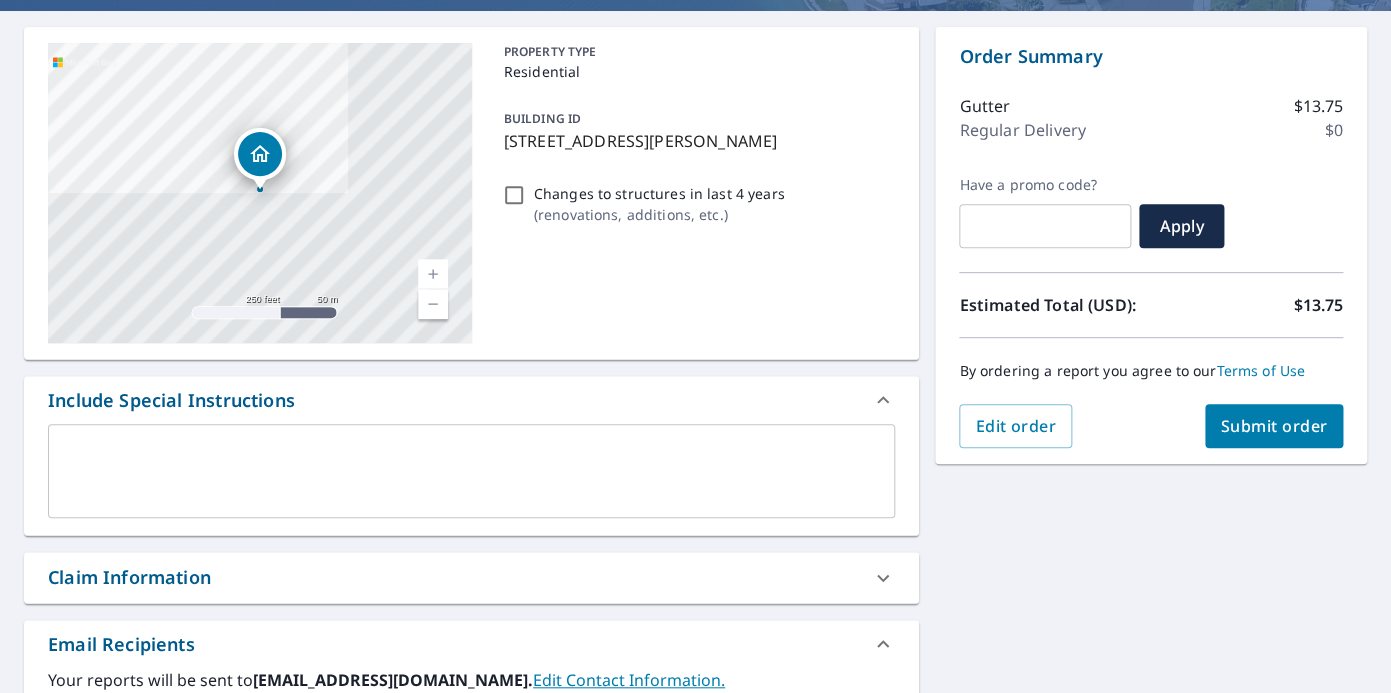 click on "Changes to structures in last 4 years ( renovations, additions, etc. )" at bounding box center [514, 195] 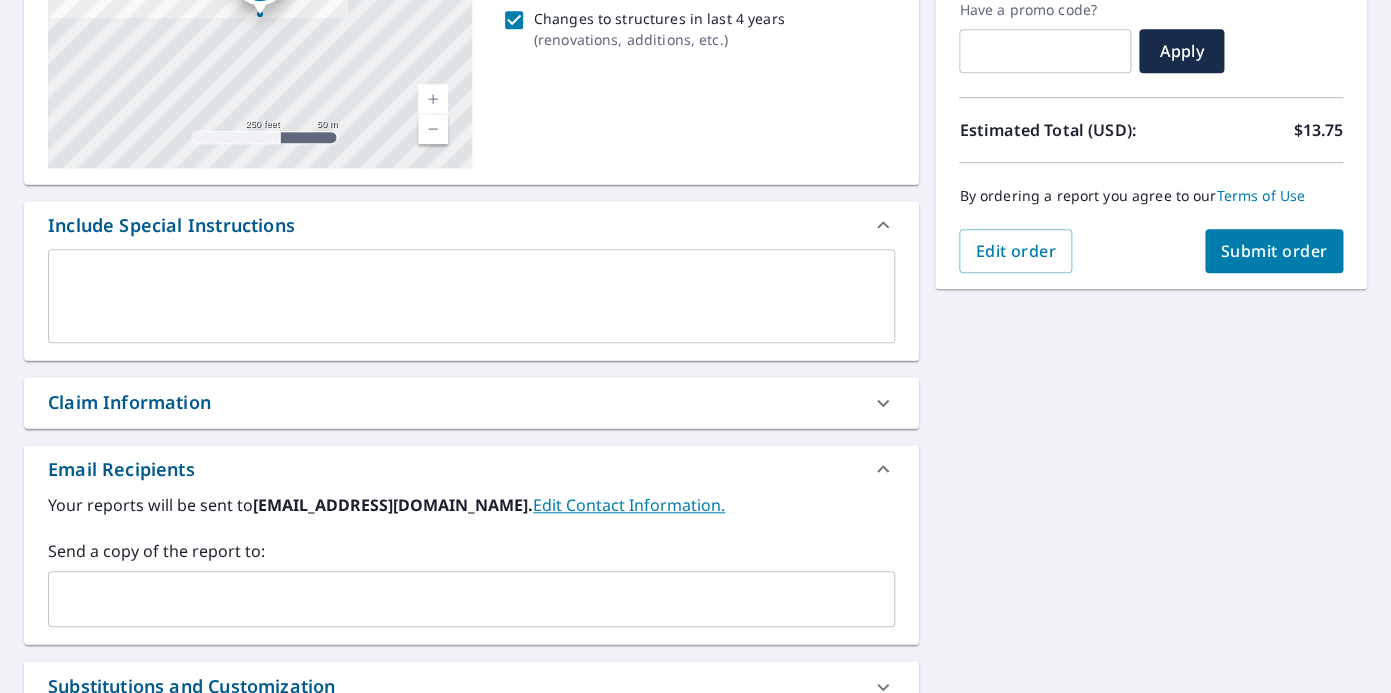 scroll, scrollTop: 325, scrollLeft: 0, axis: vertical 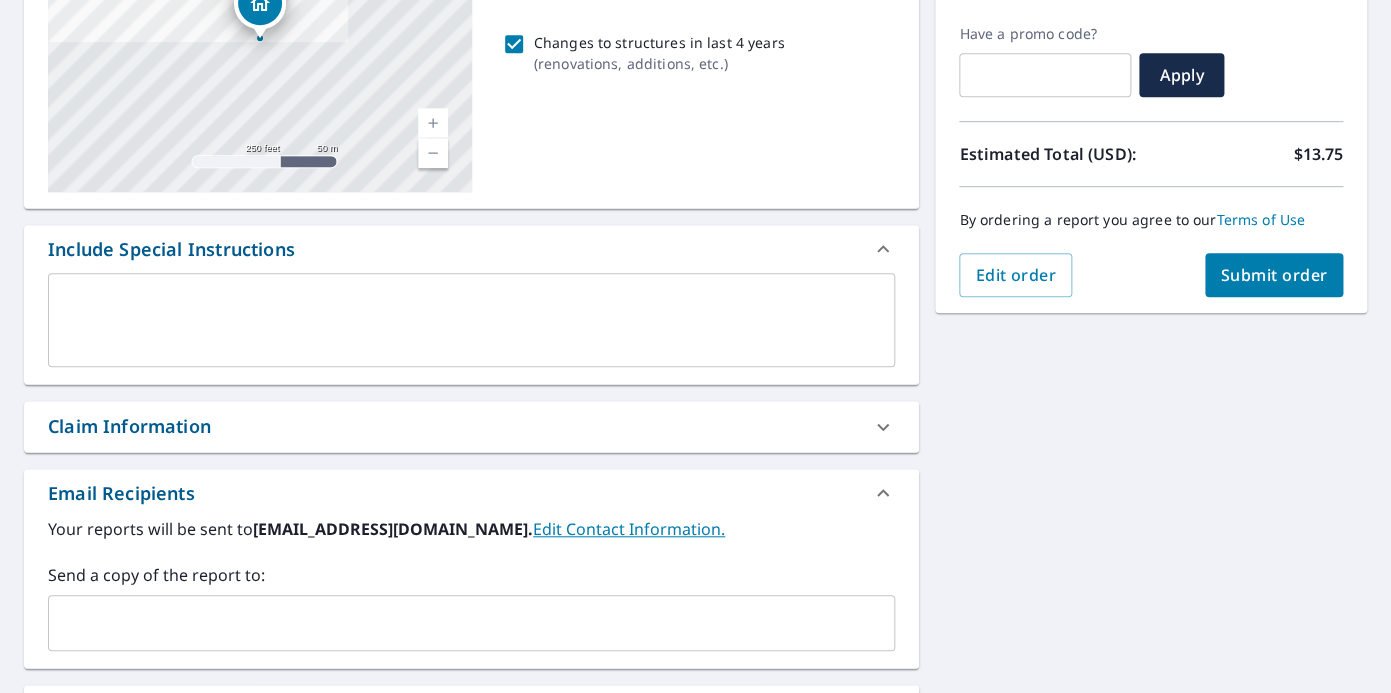 click on "Submit order" at bounding box center [1274, 275] 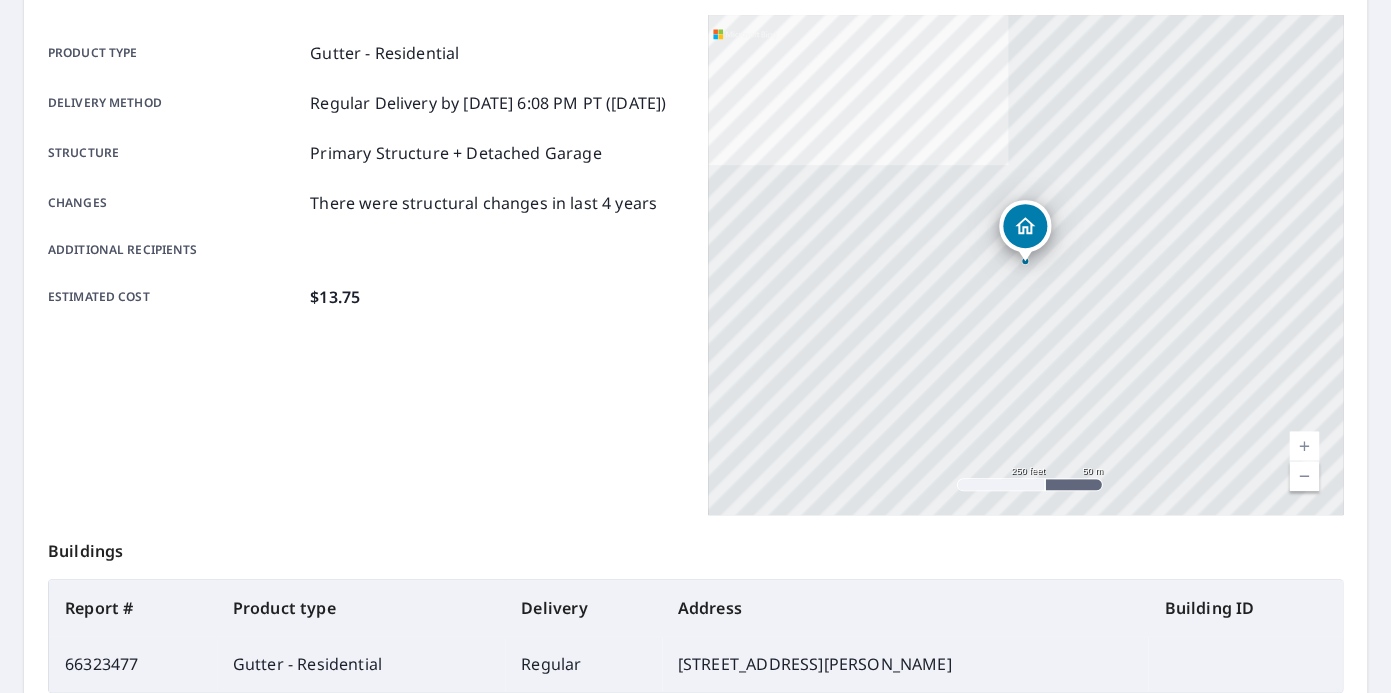 scroll, scrollTop: 260, scrollLeft: 0, axis: vertical 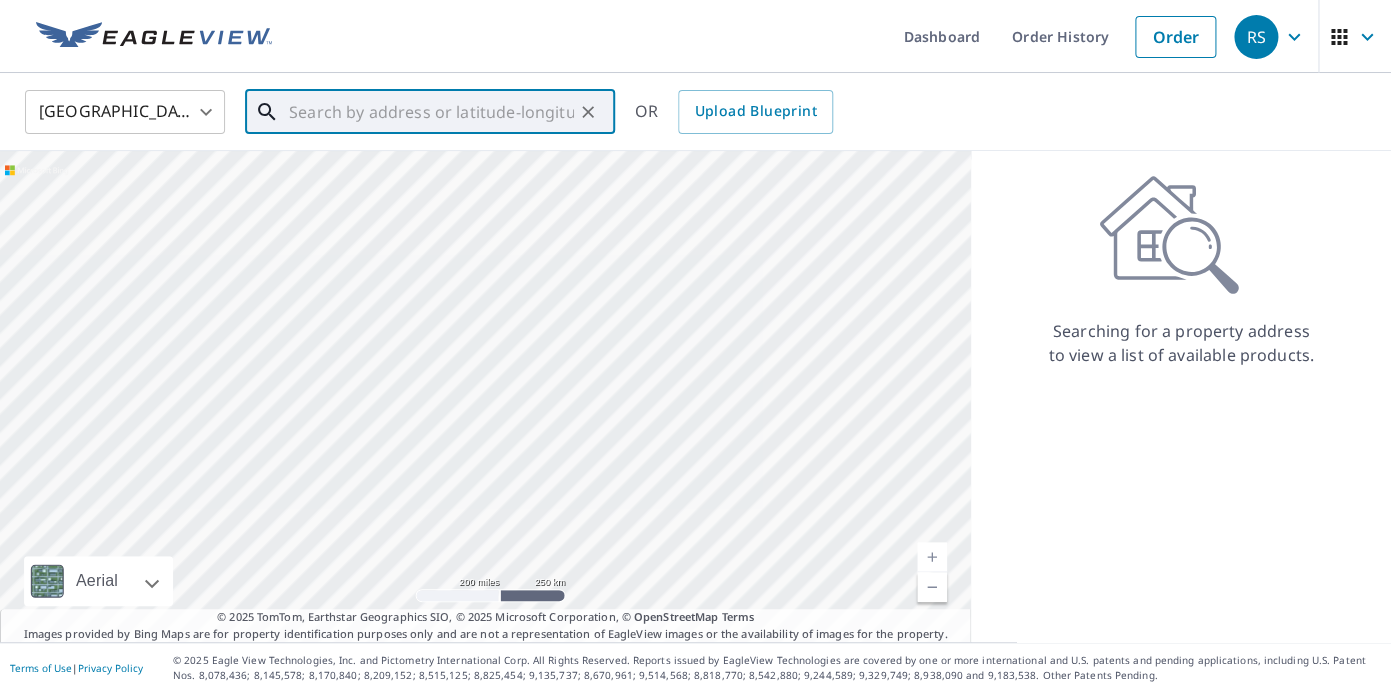 click at bounding box center [431, 112] 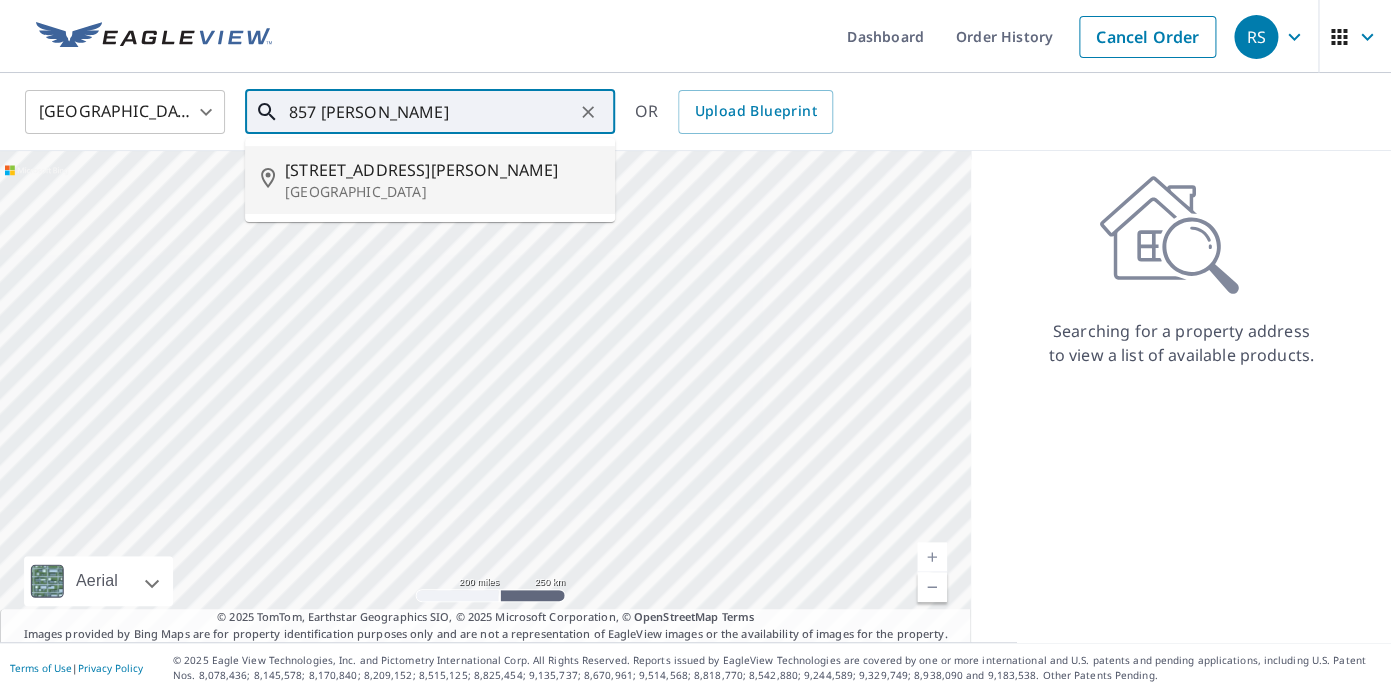 click on "Grosse Pointe, MI 48230" at bounding box center (442, 192) 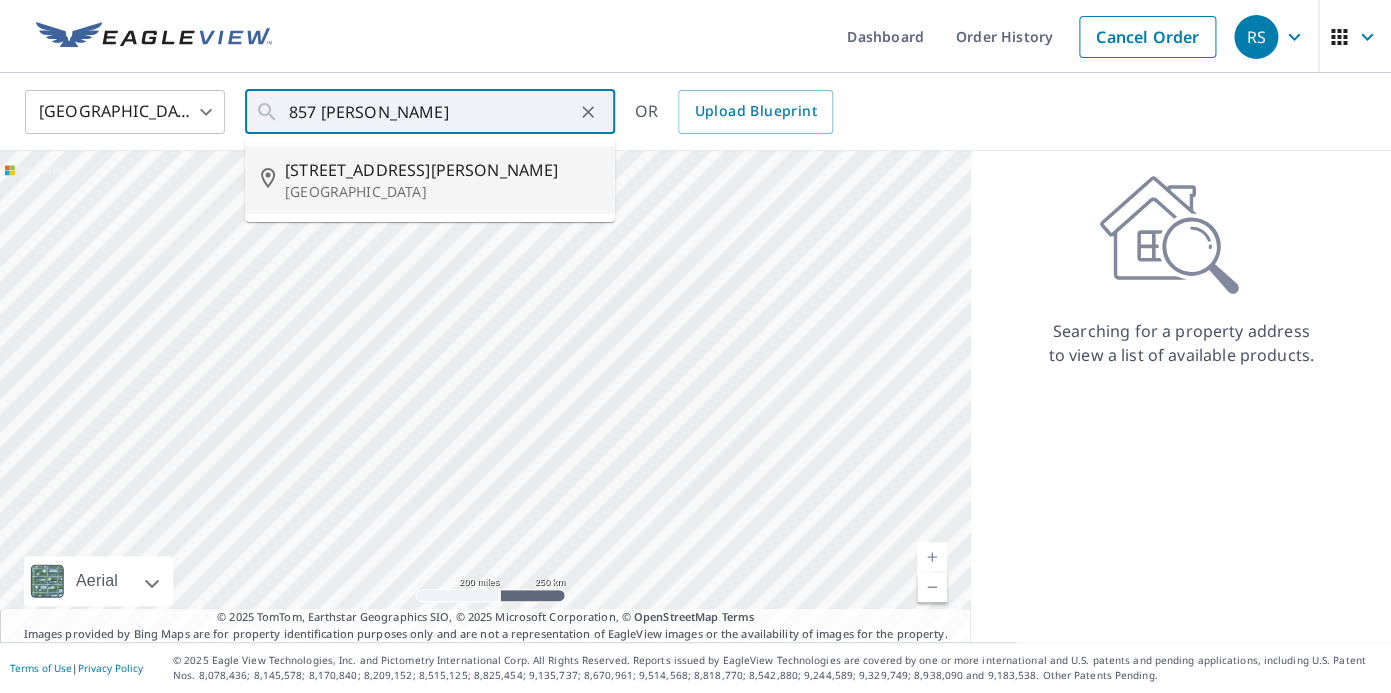 type on "857 Neff Rd Grosse Pointe, MI 48230" 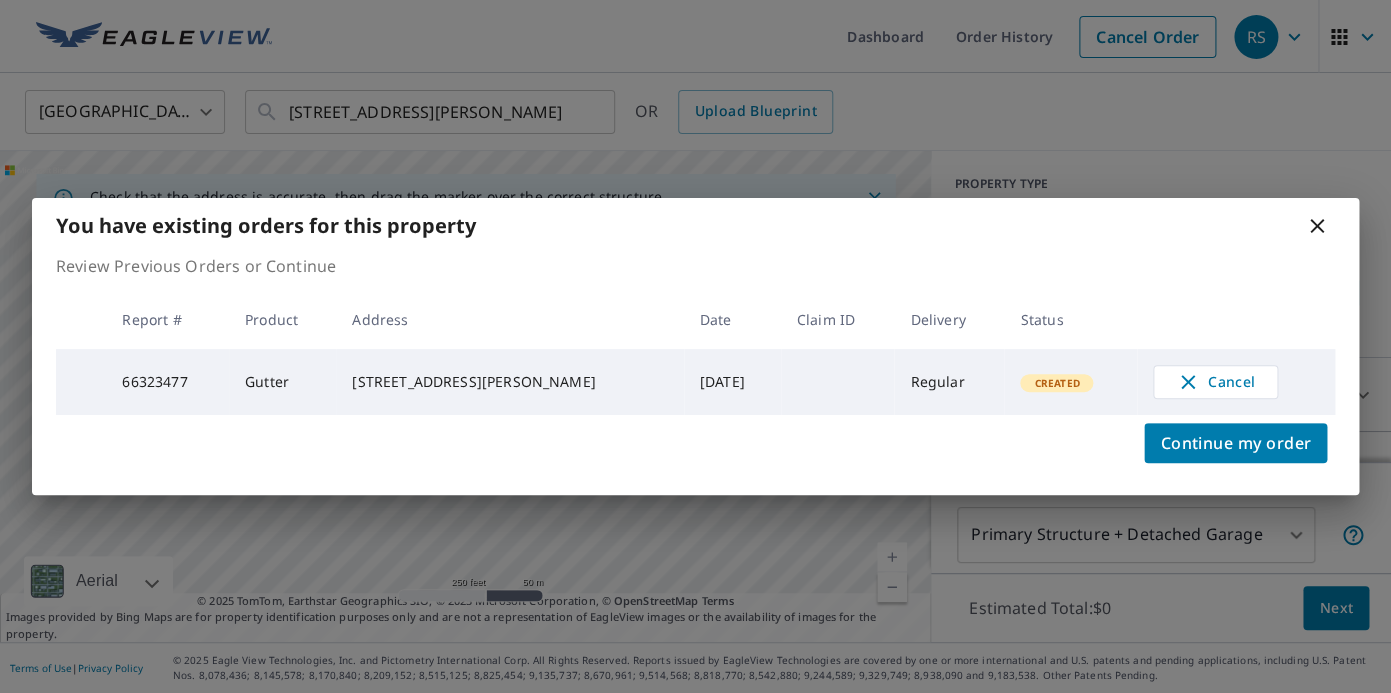 click on "Gutter" at bounding box center (282, 382) 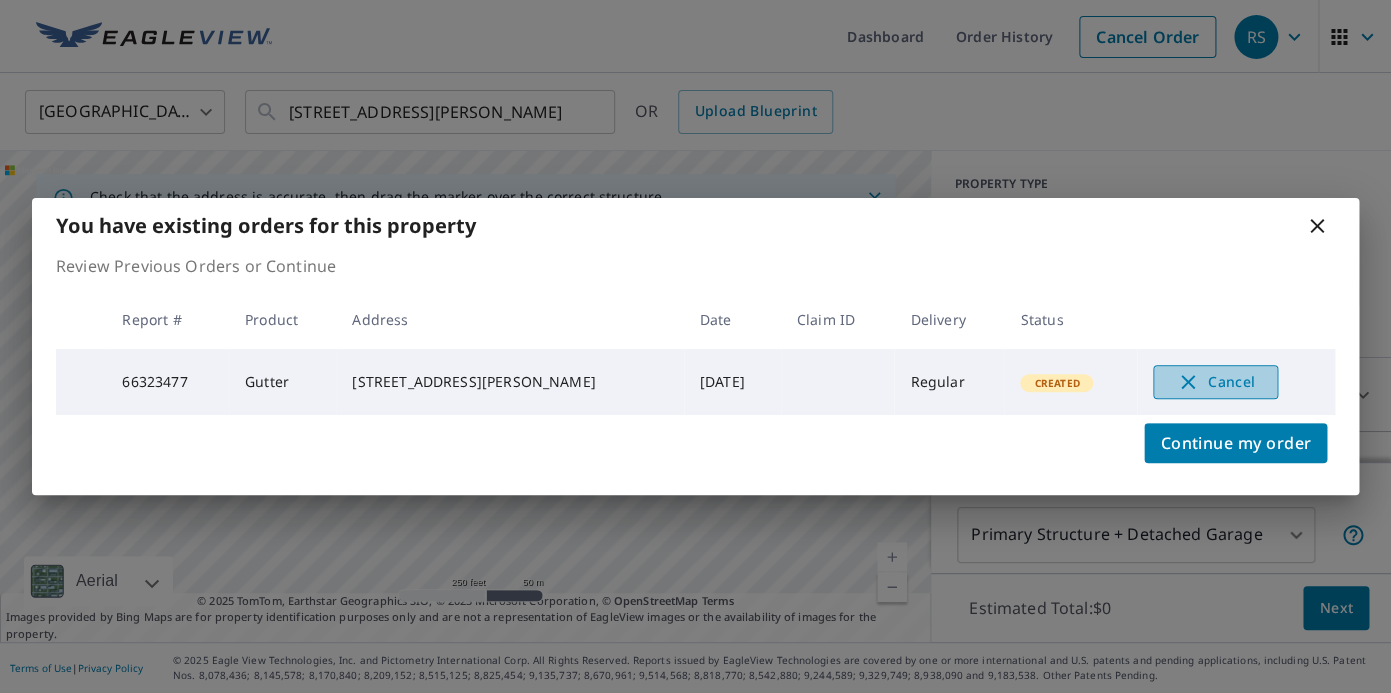 click 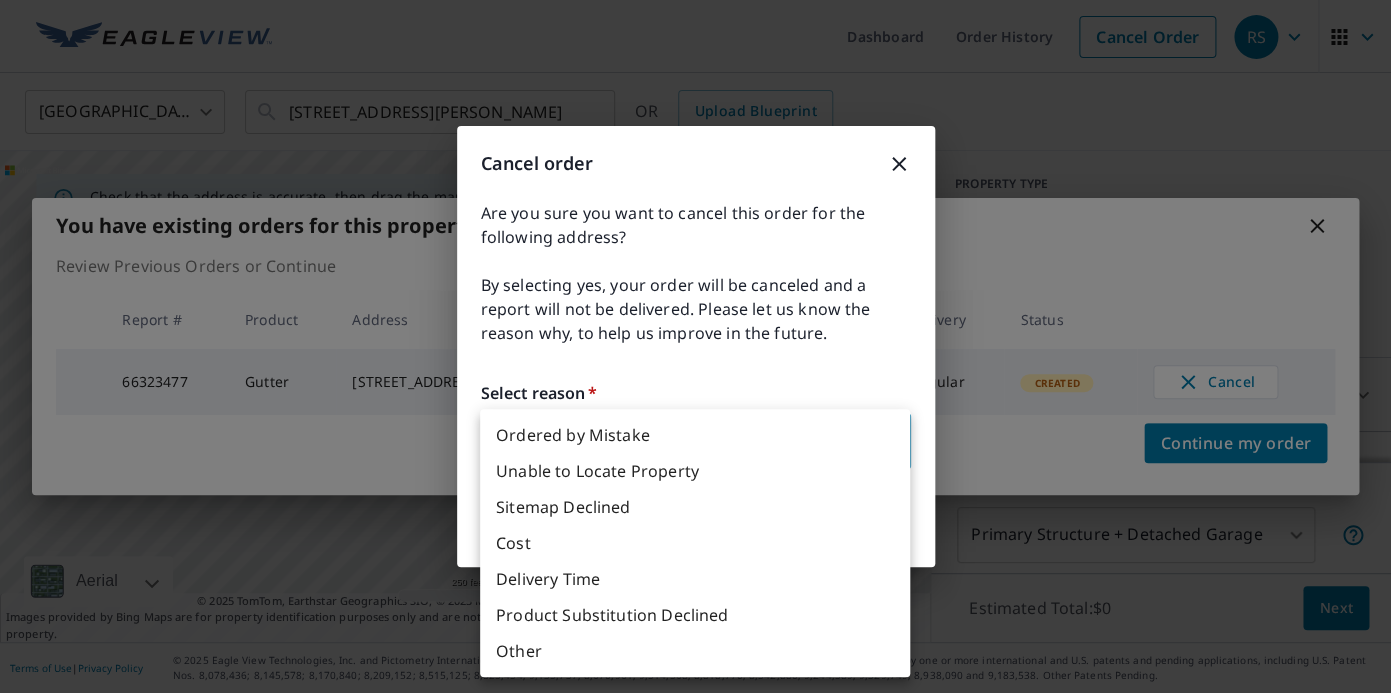 click on "RS RS
Dashboard Order History Cancel Order RS United States US ​ 857 Neff Rd Grosse Pointe, MI 48230 ​ OR Upload Blueprint Check that the address is accurate, then drag the marker over the correct structure. 857 Neff Rd Grosse Pointe, MI 48230 Aerial Road A standard road map Aerial A detailed look from above Labels Labels 250 feet 50 m © 2025 TomTom, © Vexcel Imaging, © 2025 Microsoft Corporation,  © OpenStreetMap Terms © 2025 TomTom, Earthstar Geographics SIO, © 2025 Microsoft Corporation, ©   OpenStreetMap   Terms Images provided by Bing Maps are for property identification purposes only and are not a representation of EagleView images or the availability of images for the property. PROPERTY TYPE Residential Commercial Multi-Family This is a complex BUILDING ID 857 Neff Rd, Grosse Pointe, MI, 48230 Full House Products New Full House™ $105 Roof Products New Premium $32.75 - $87 Gutter $13.75 Bid Perfect™ $18 Solar Products New Inform Essentials+ $63.25 Inform Advanced $79 $30 $105.5 New" at bounding box center (695, 346) 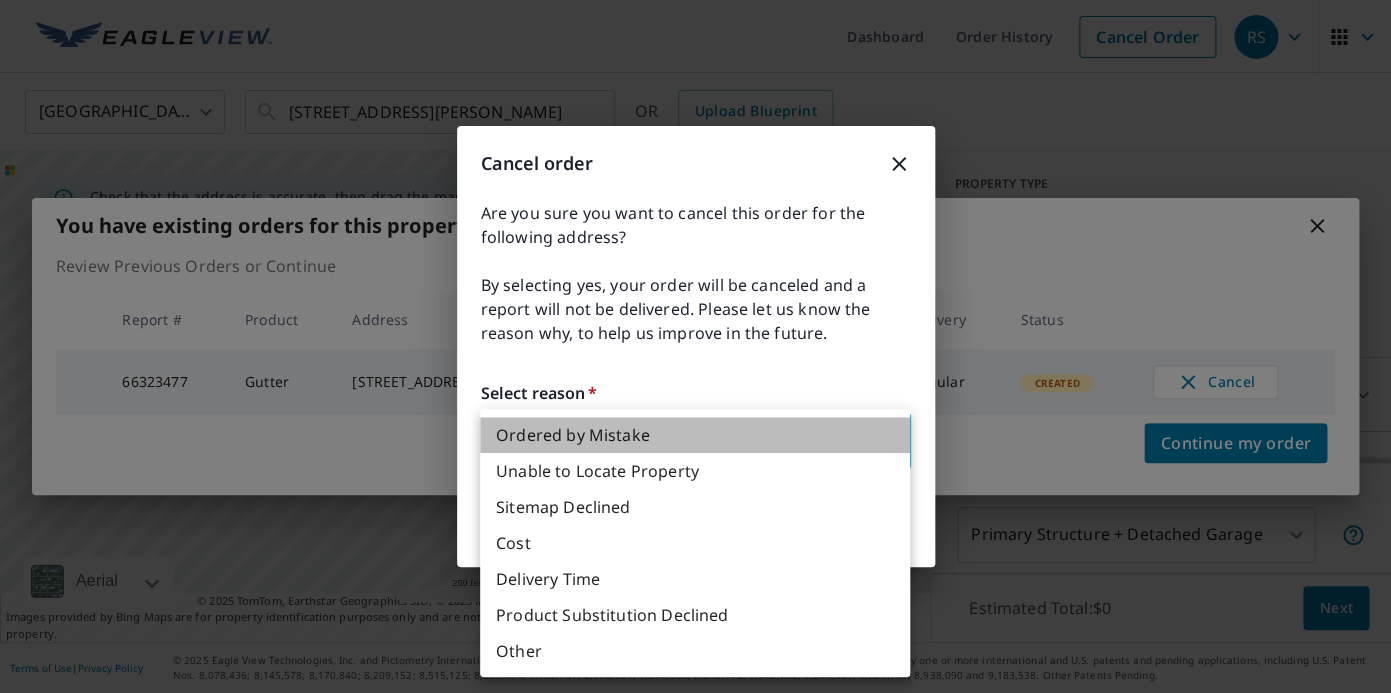 click on "Ordered by Mistake" at bounding box center [695, 435] 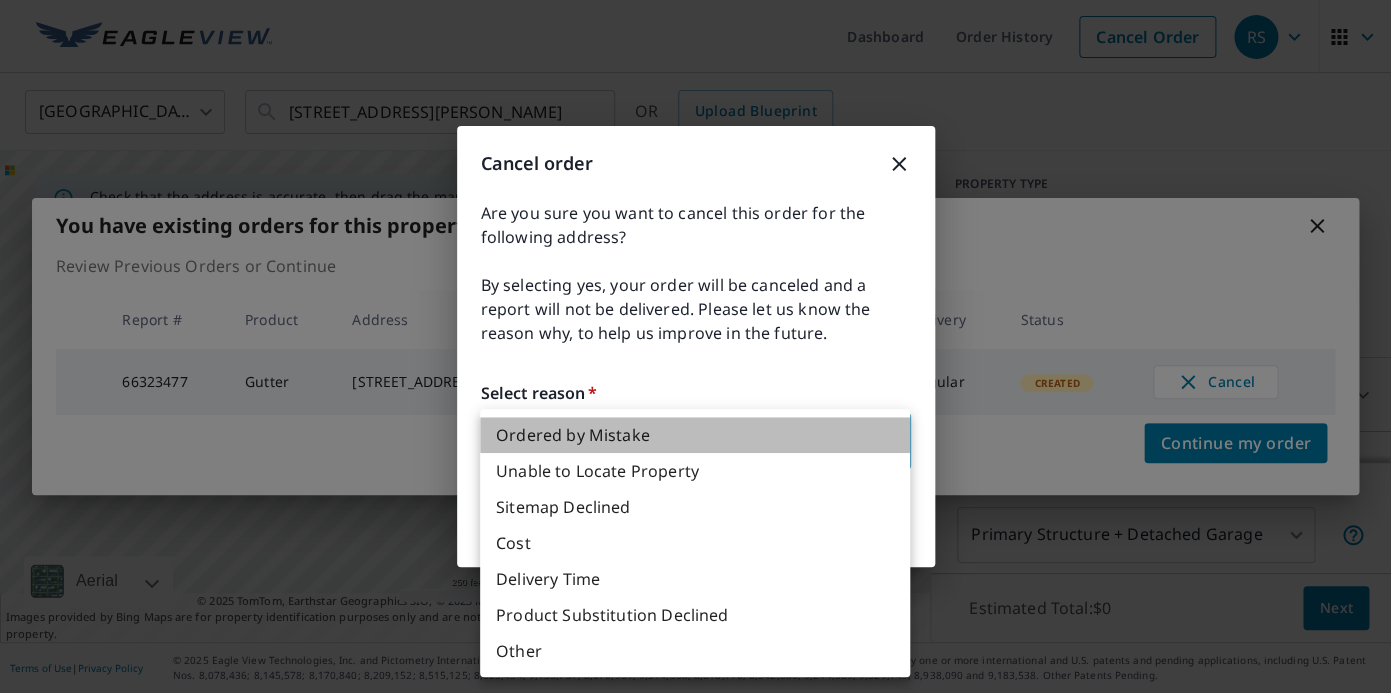 type on "30" 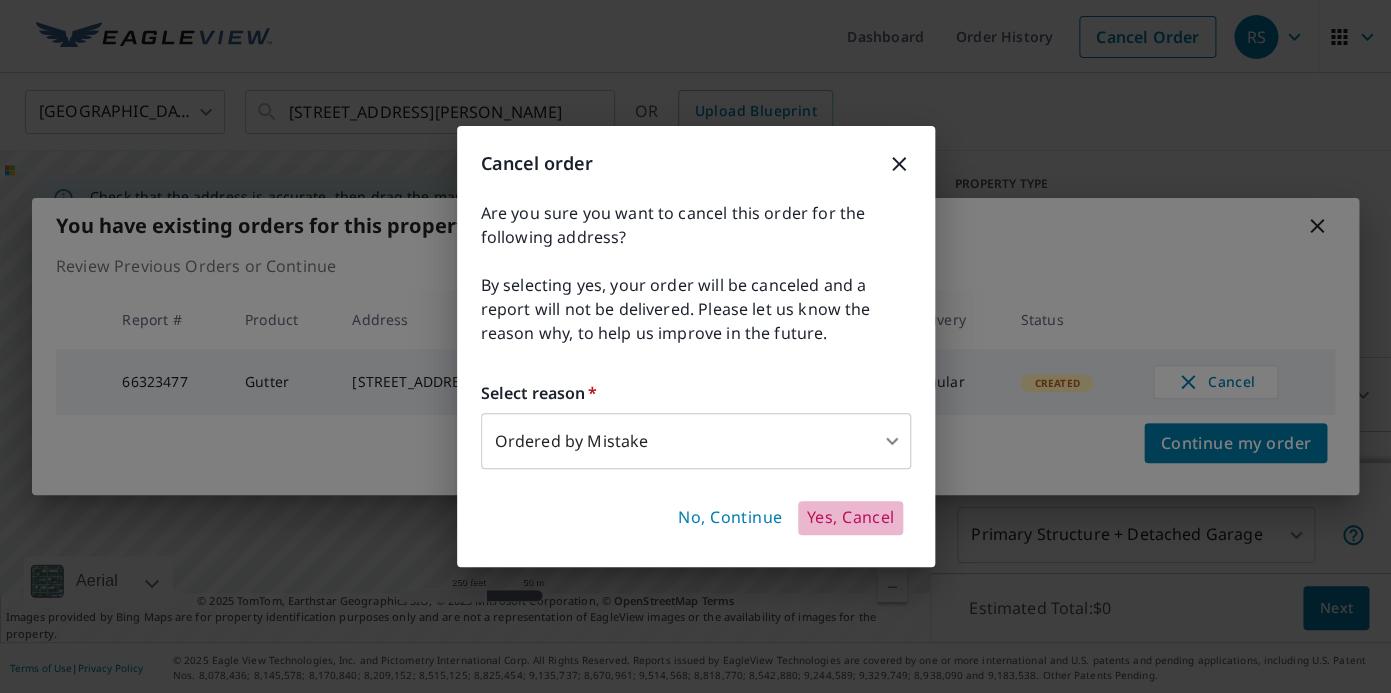 click on "Yes, Cancel" at bounding box center [850, 518] 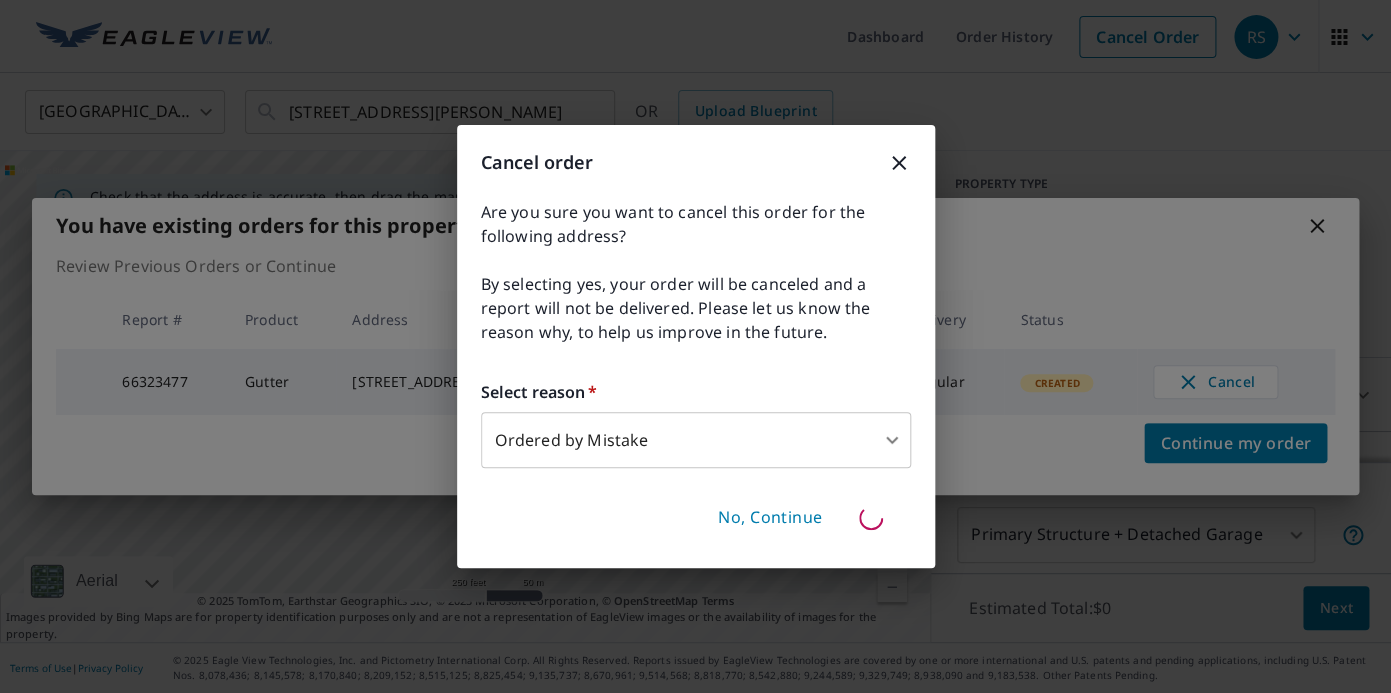 type 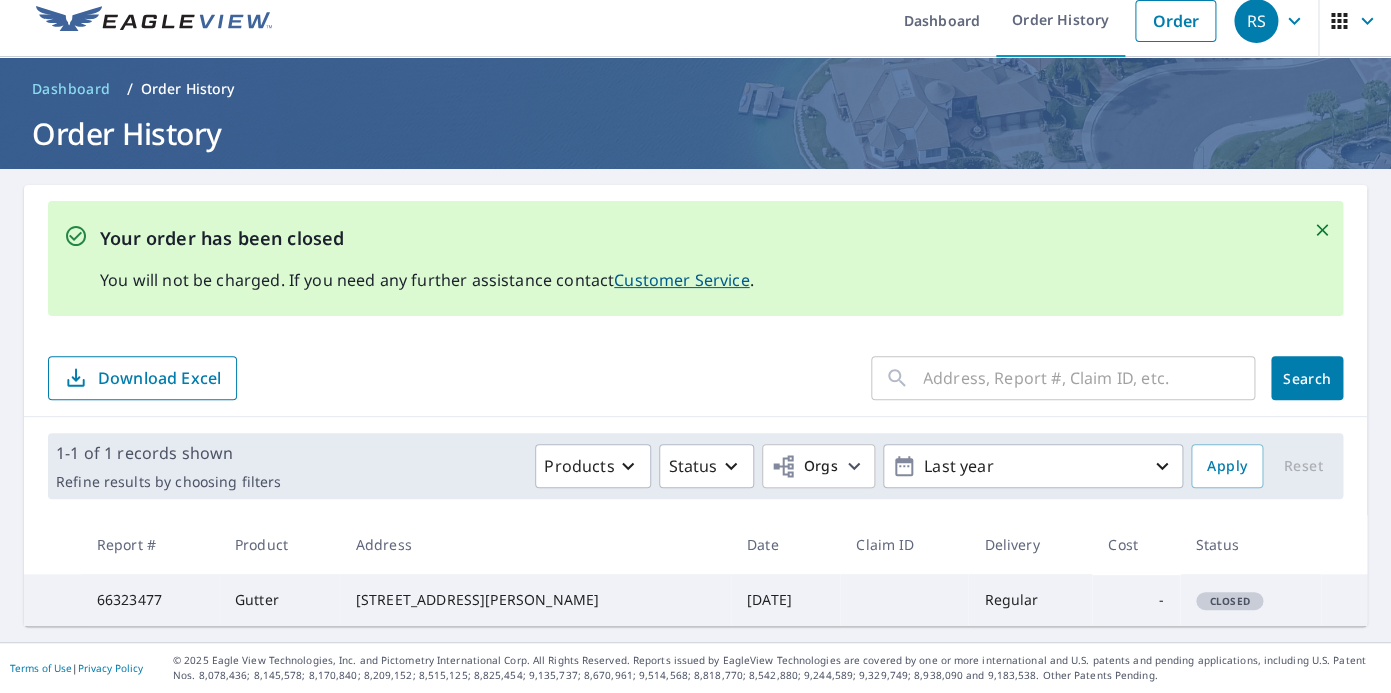 scroll, scrollTop: 0, scrollLeft: 0, axis: both 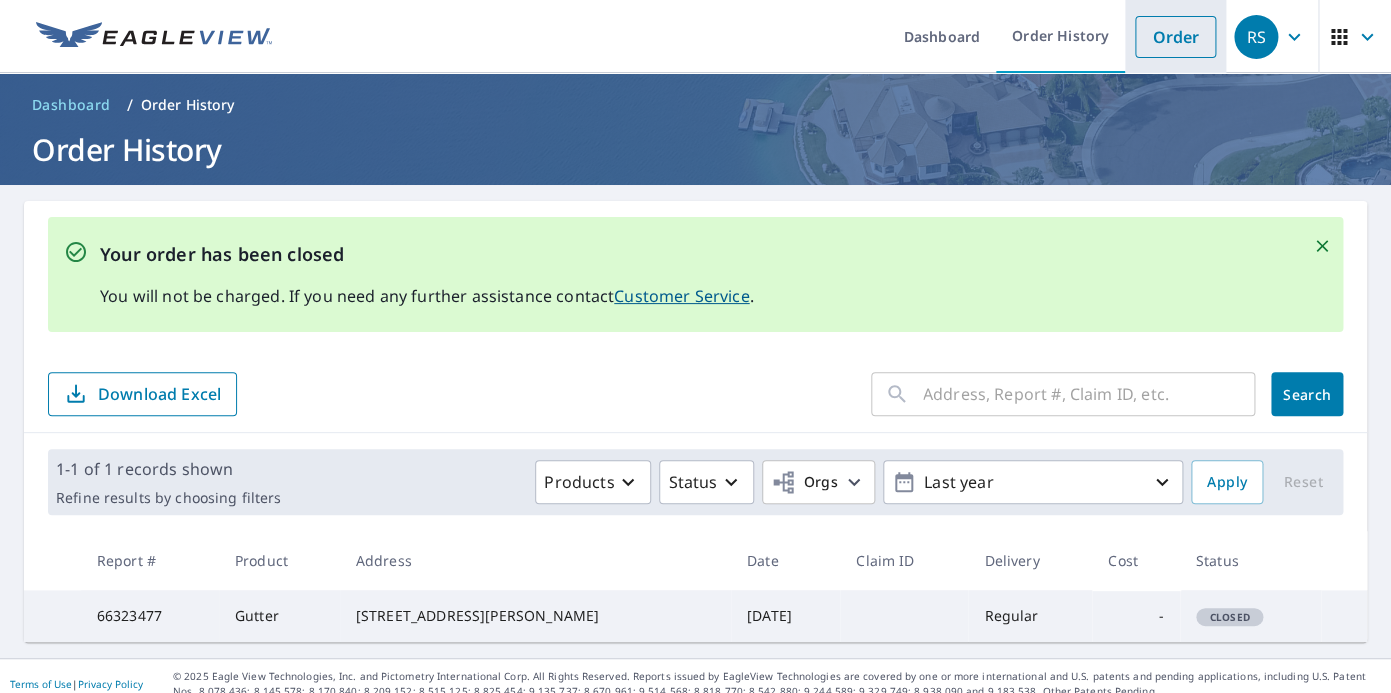 click on "Order" at bounding box center (1175, 37) 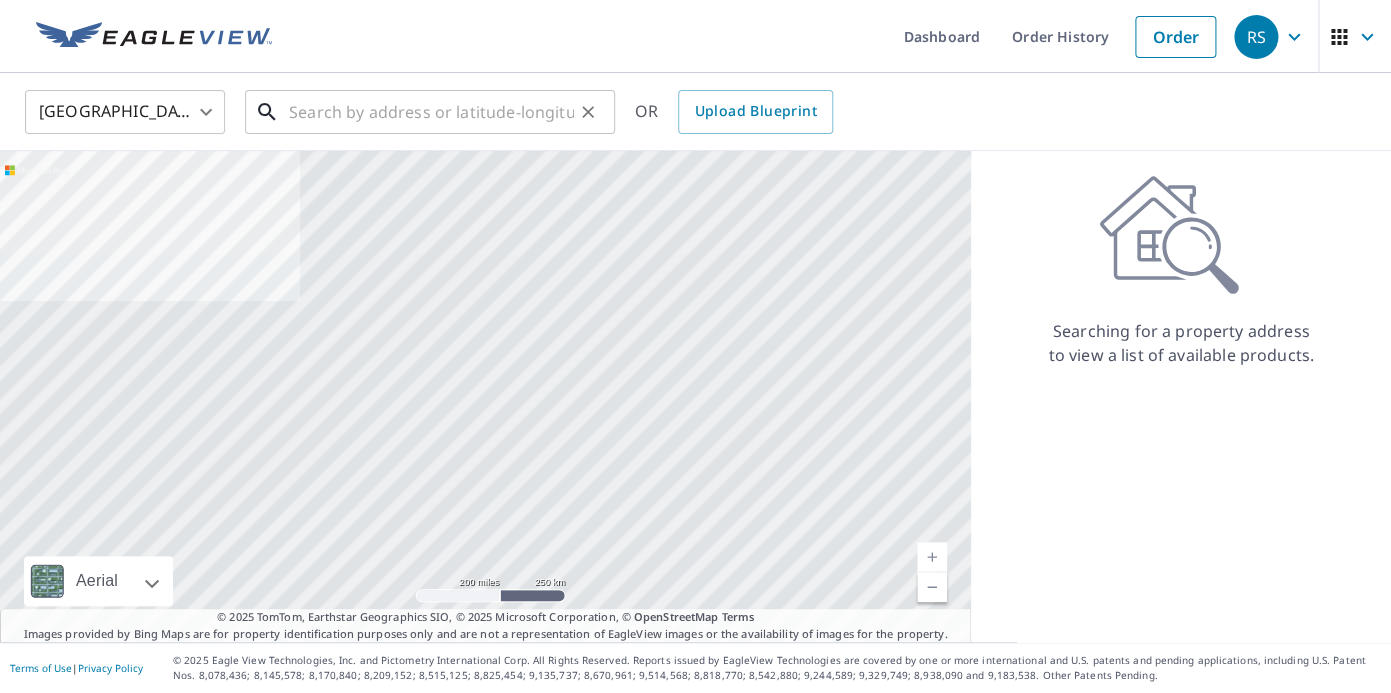 click at bounding box center (431, 112) 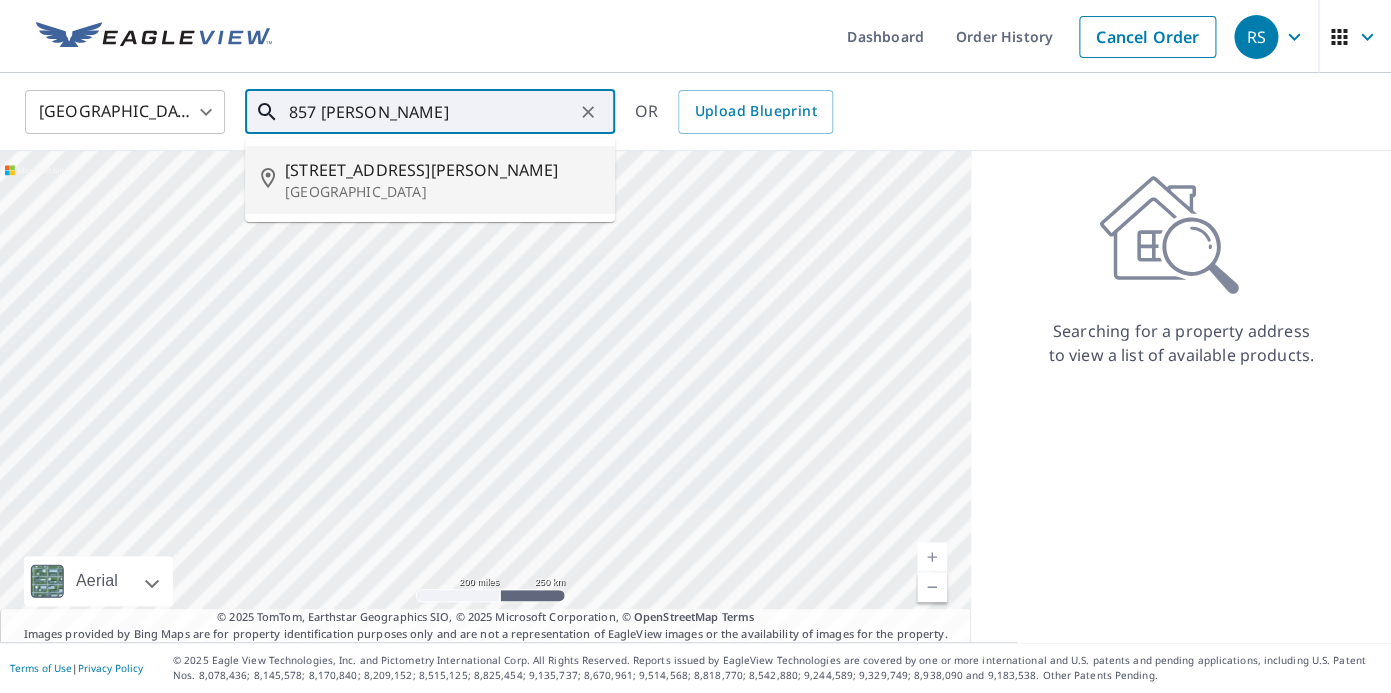 click on "857 Neff Rd" at bounding box center [442, 170] 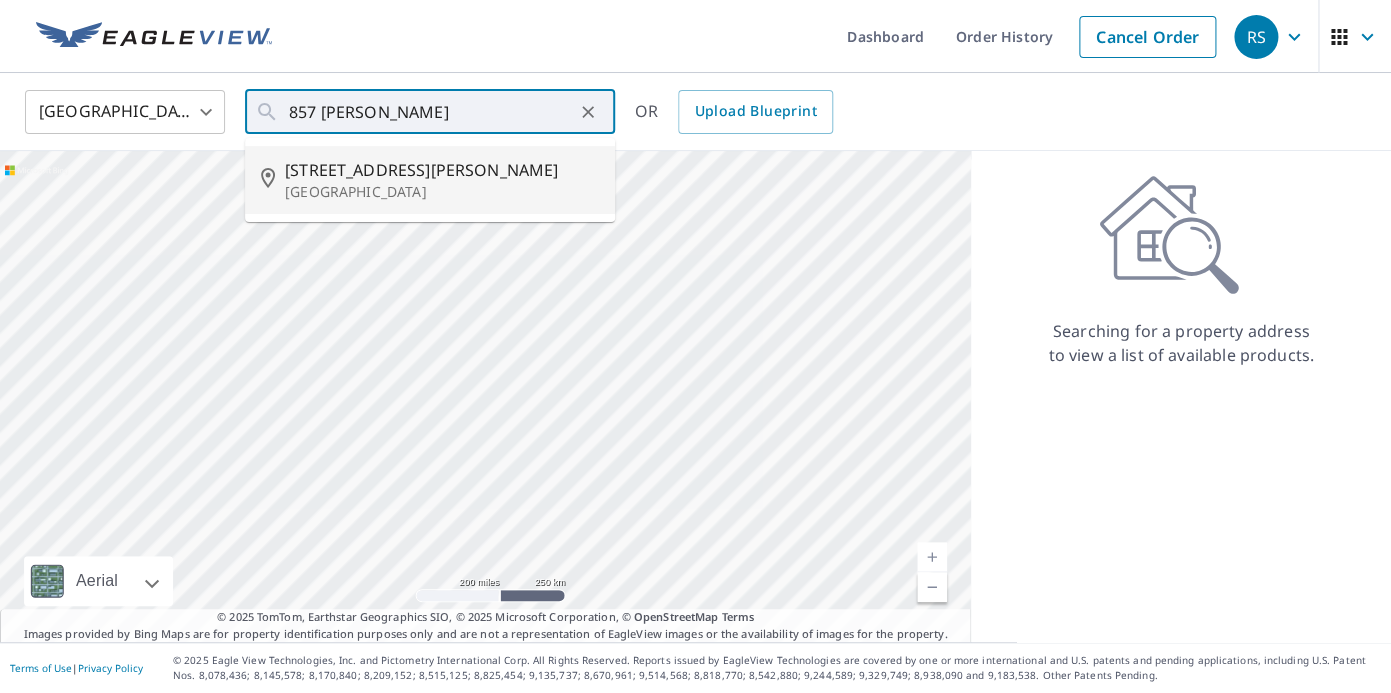 type on "857 Neff Rd Grosse Pointe, MI 48230" 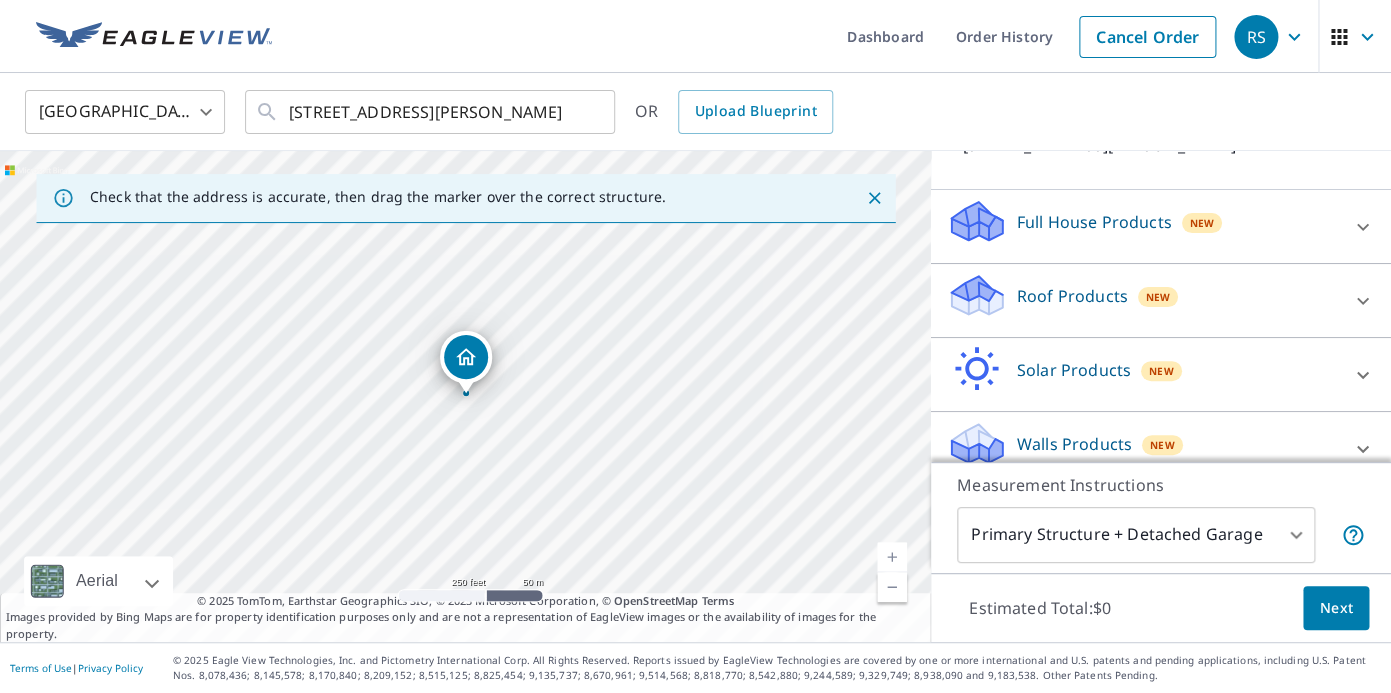 scroll, scrollTop: 193, scrollLeft: 0, axis: vertical 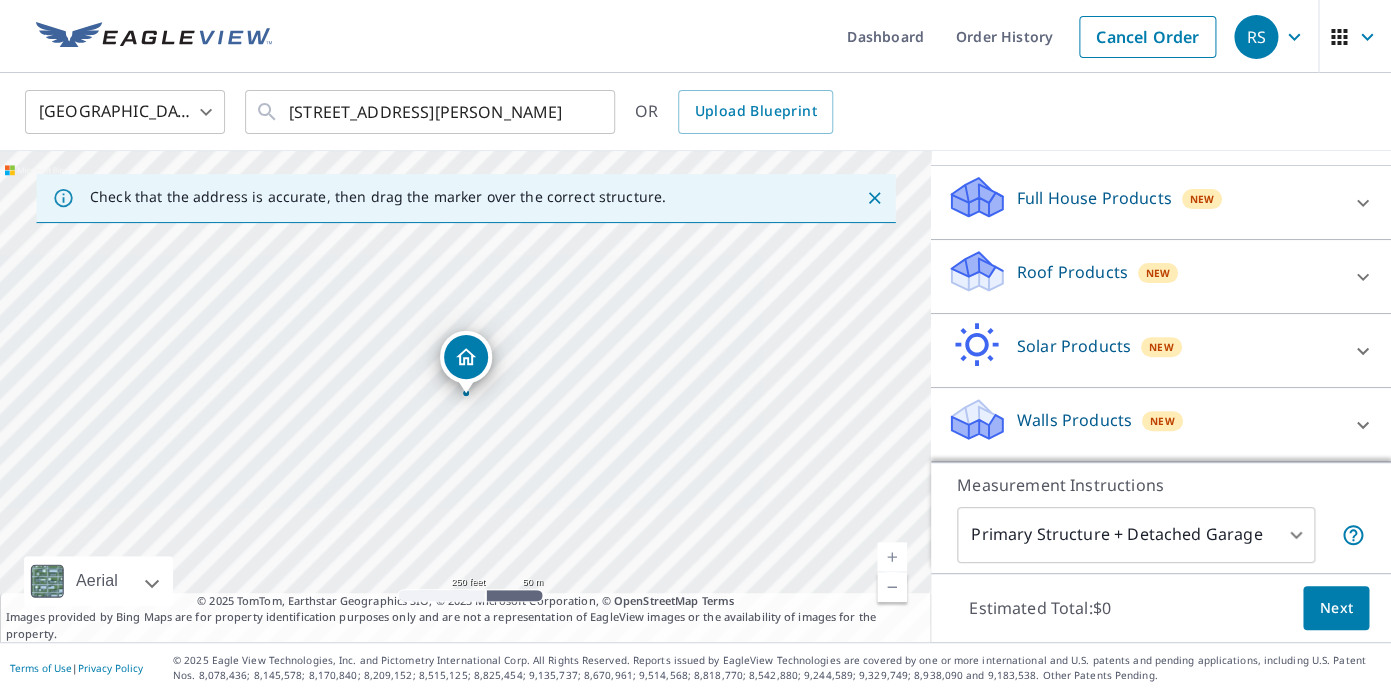 click on "Roof Products New" at bounding box center [1143, 276] 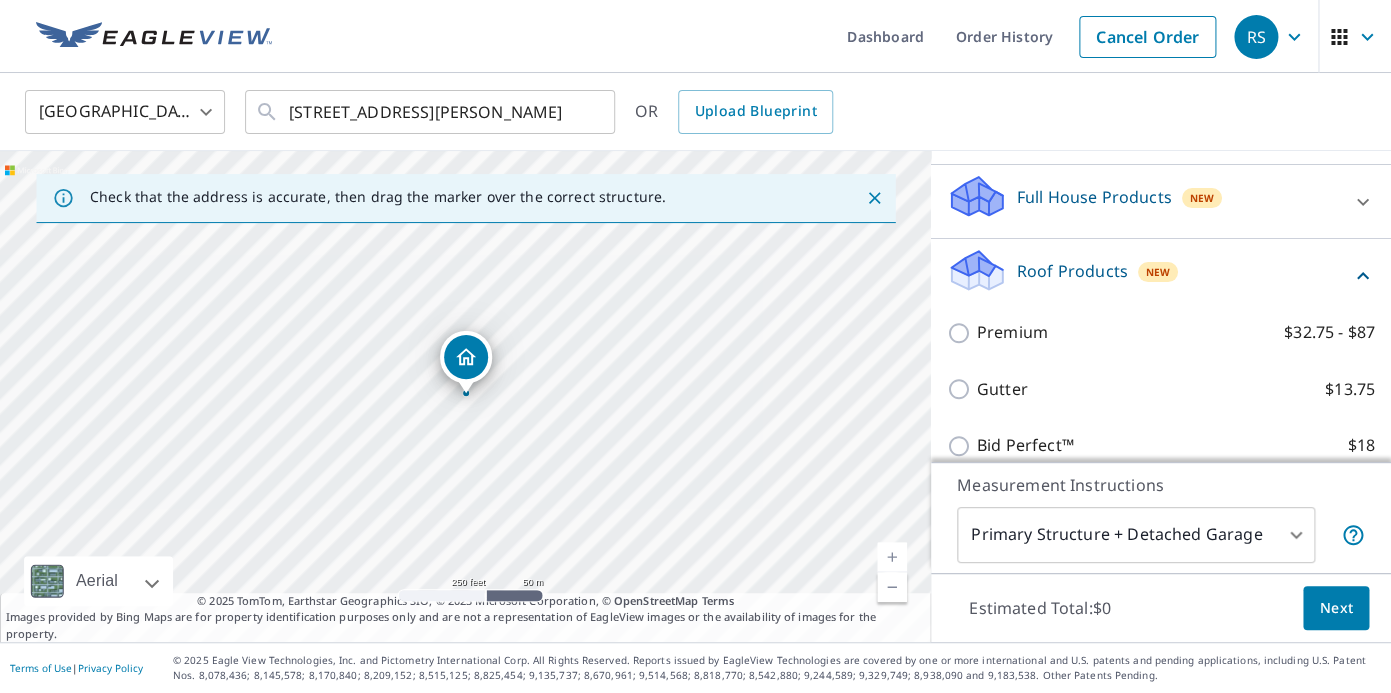click on "New" at bounding box center [1202, 198] 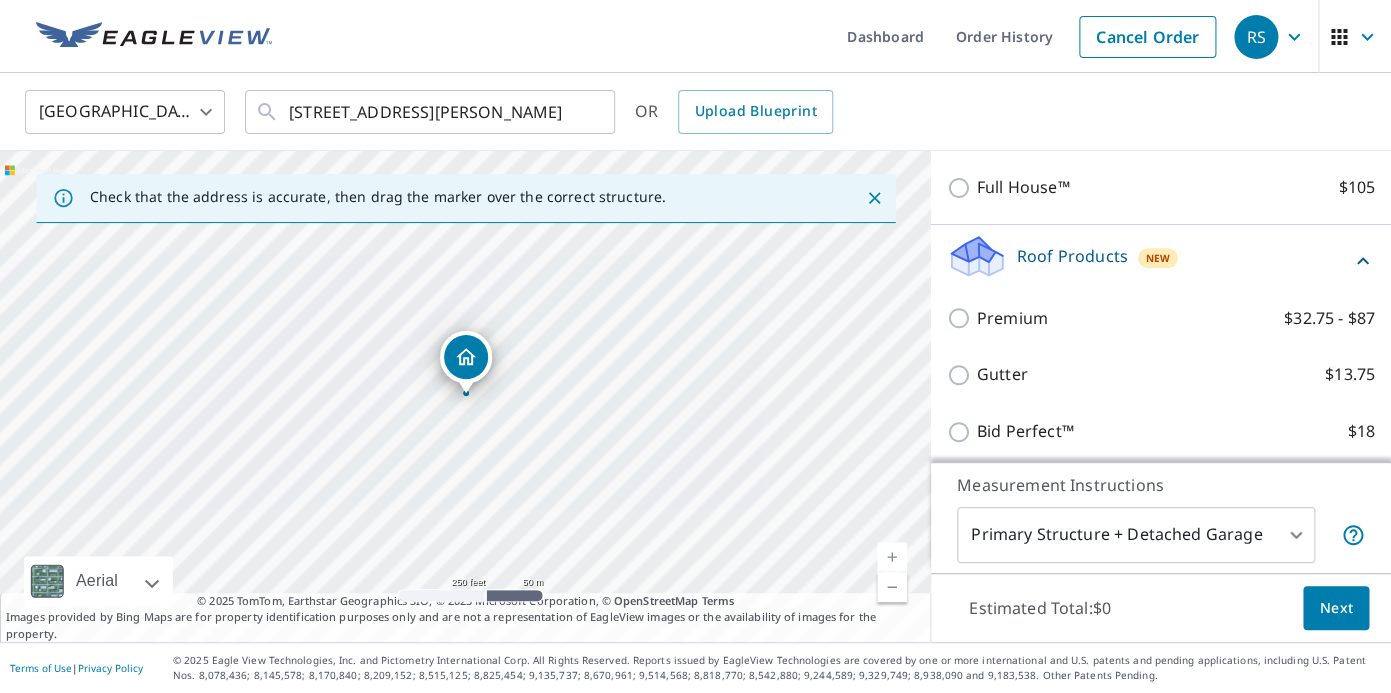 scroll, scrollTop: 241, scrollLeft: 0, axis: vertical 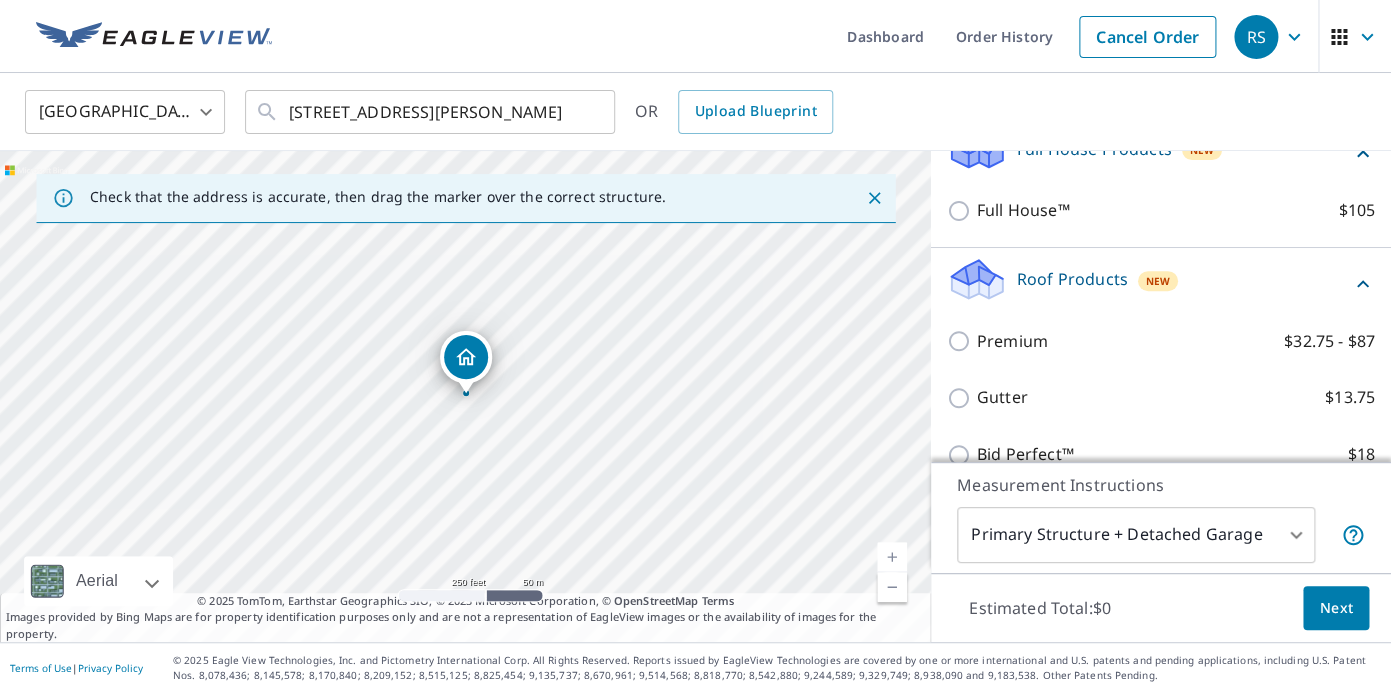 click on "Full House Products" at bounding box center [1094, 149] 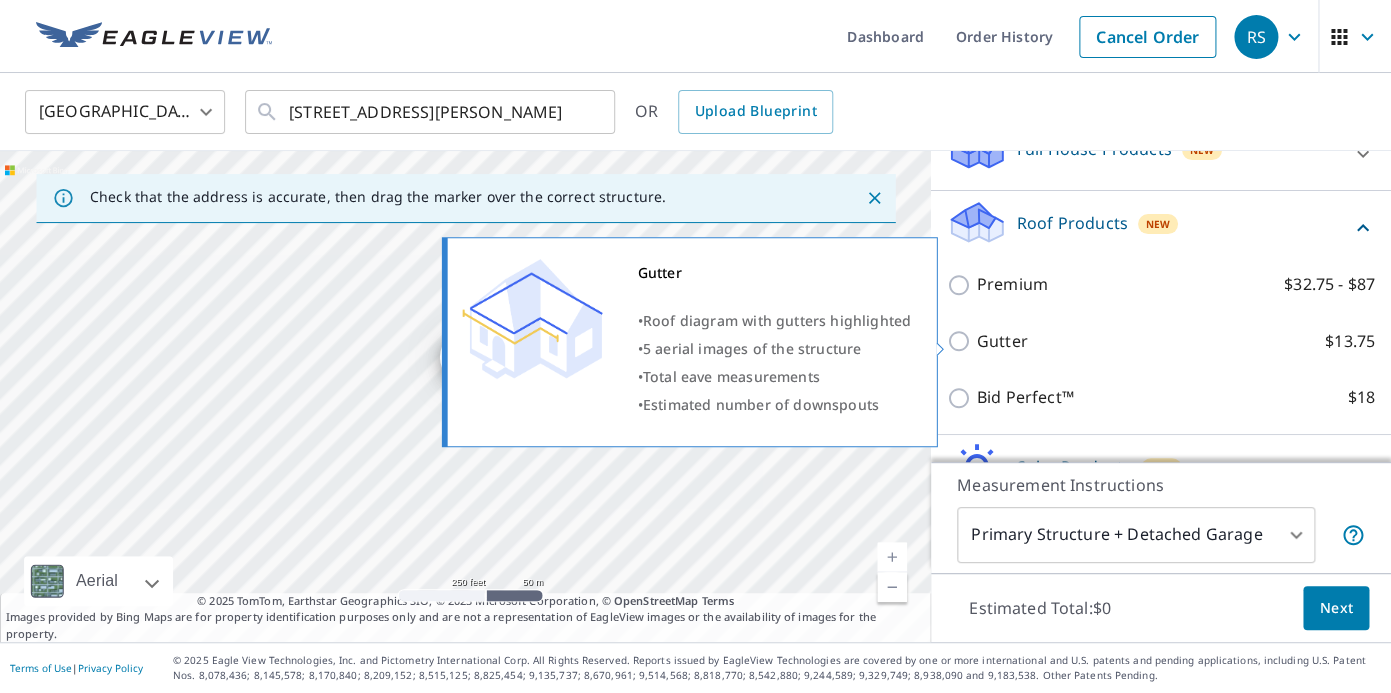 click on "Gutter $13.75" at bounding box center [962, 341] 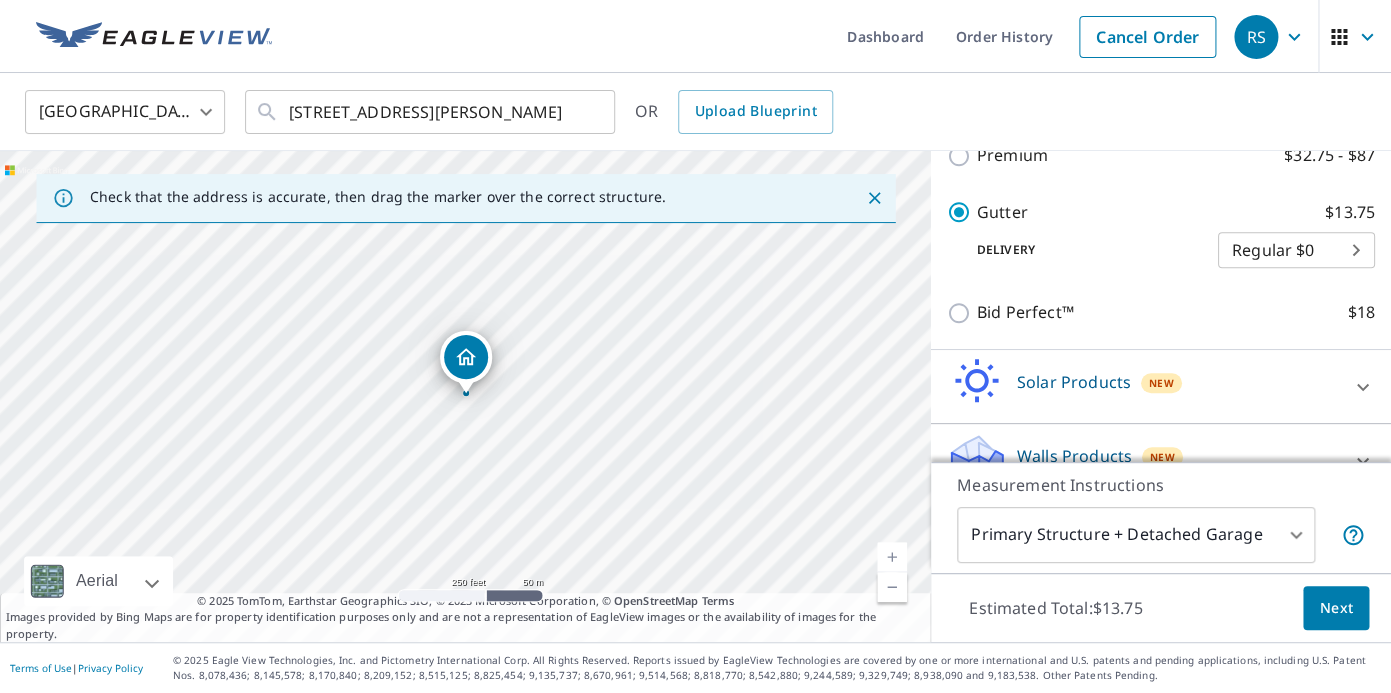 scroll, scrollTop: 430, scrollLeft: 0, axis: vertical 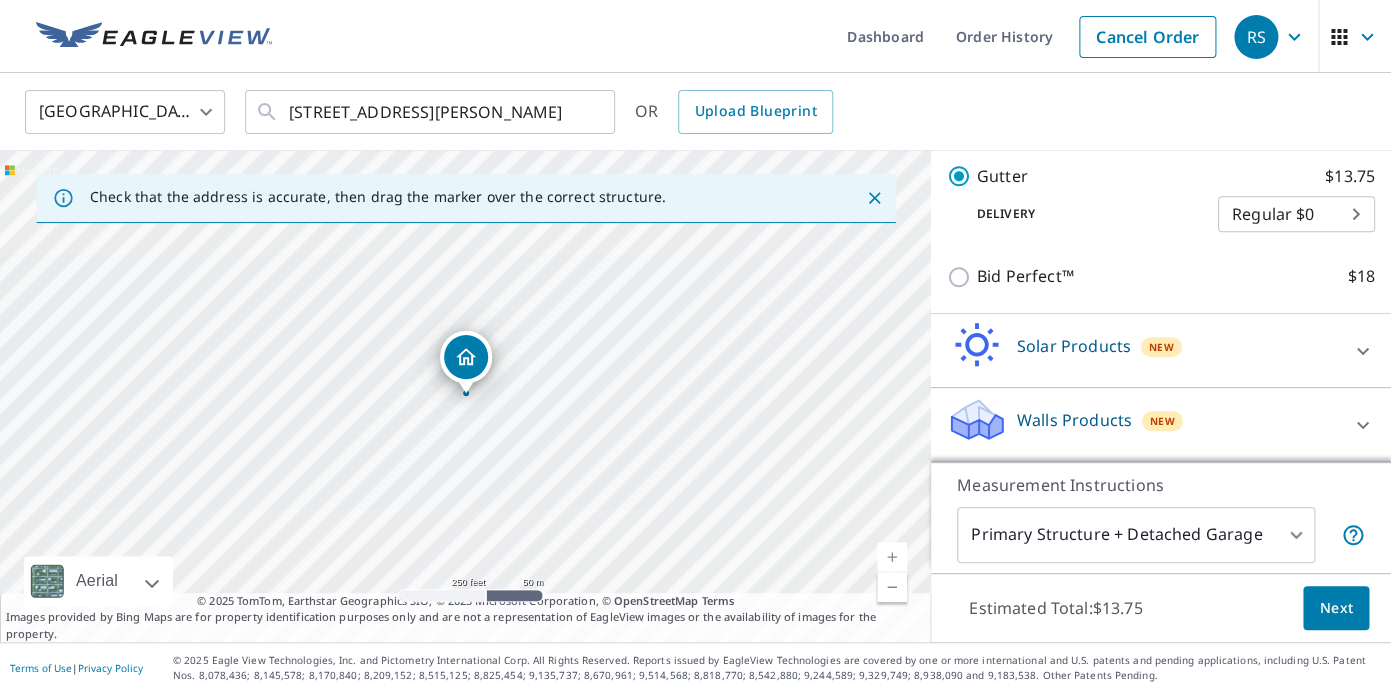 click on "New" at bounding box center [1162, 421] 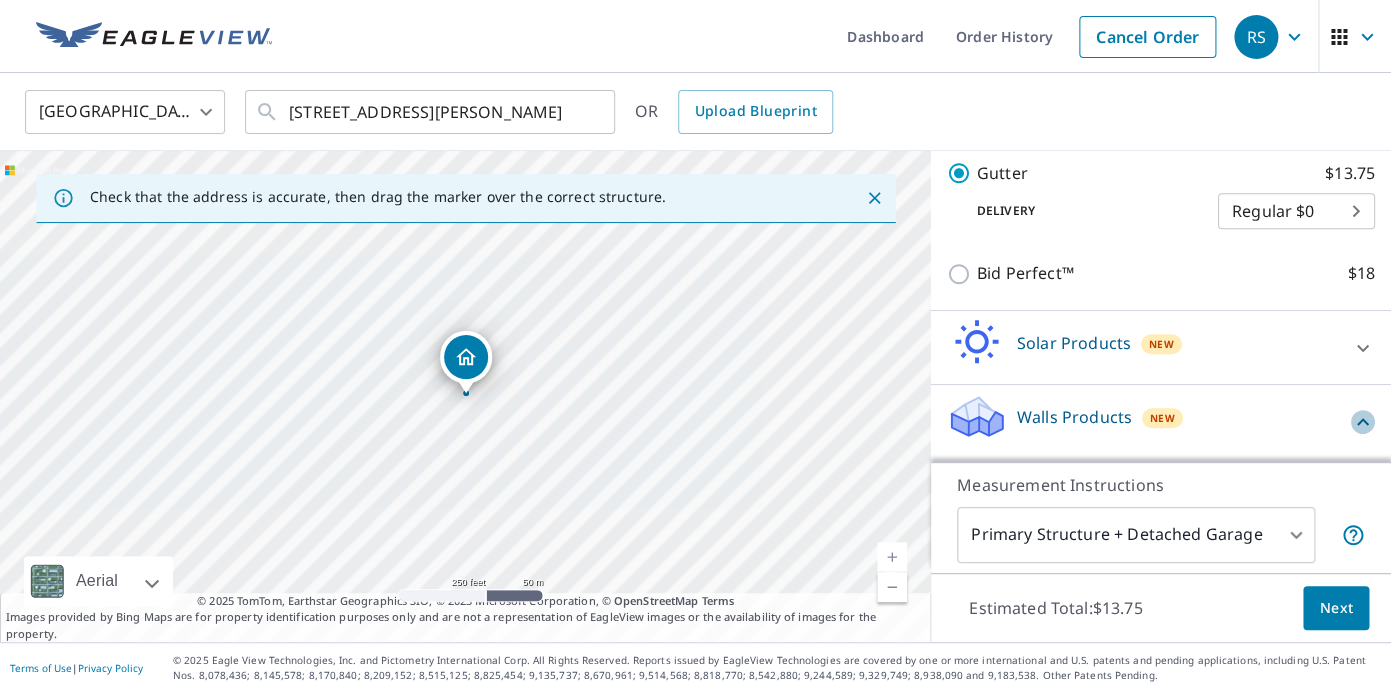 click 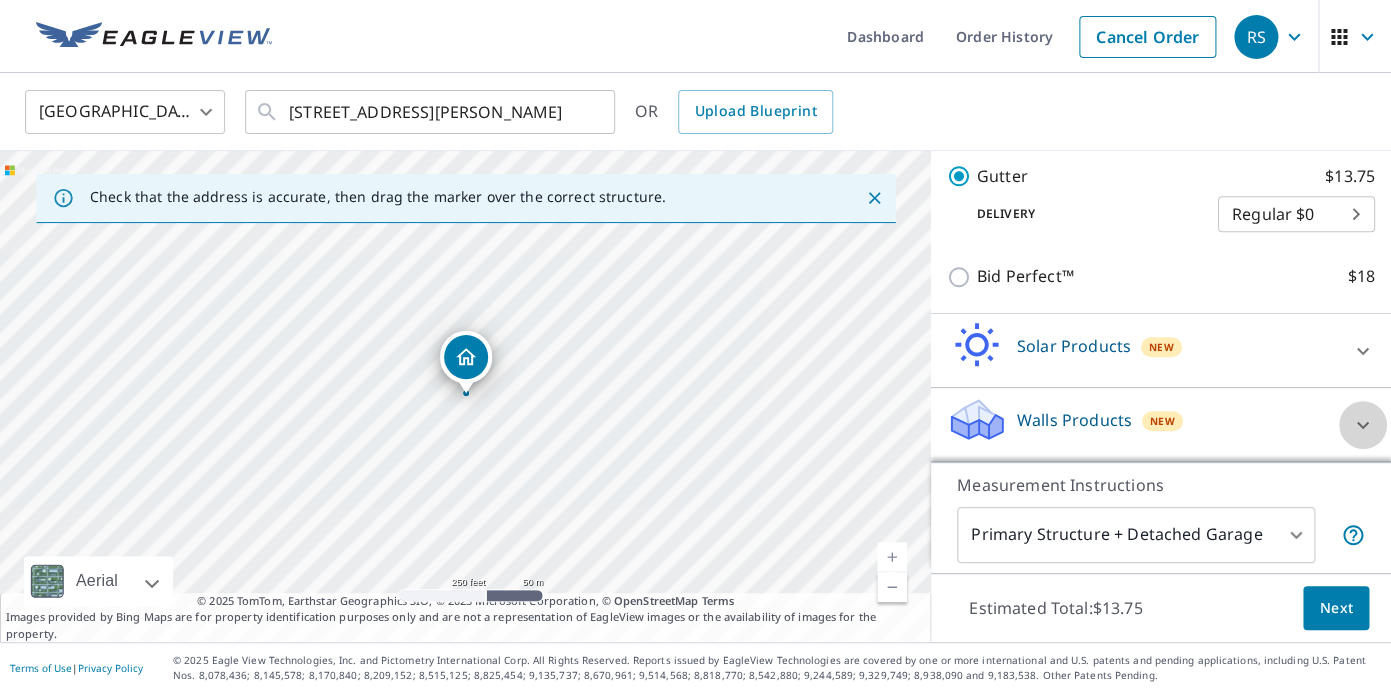 click 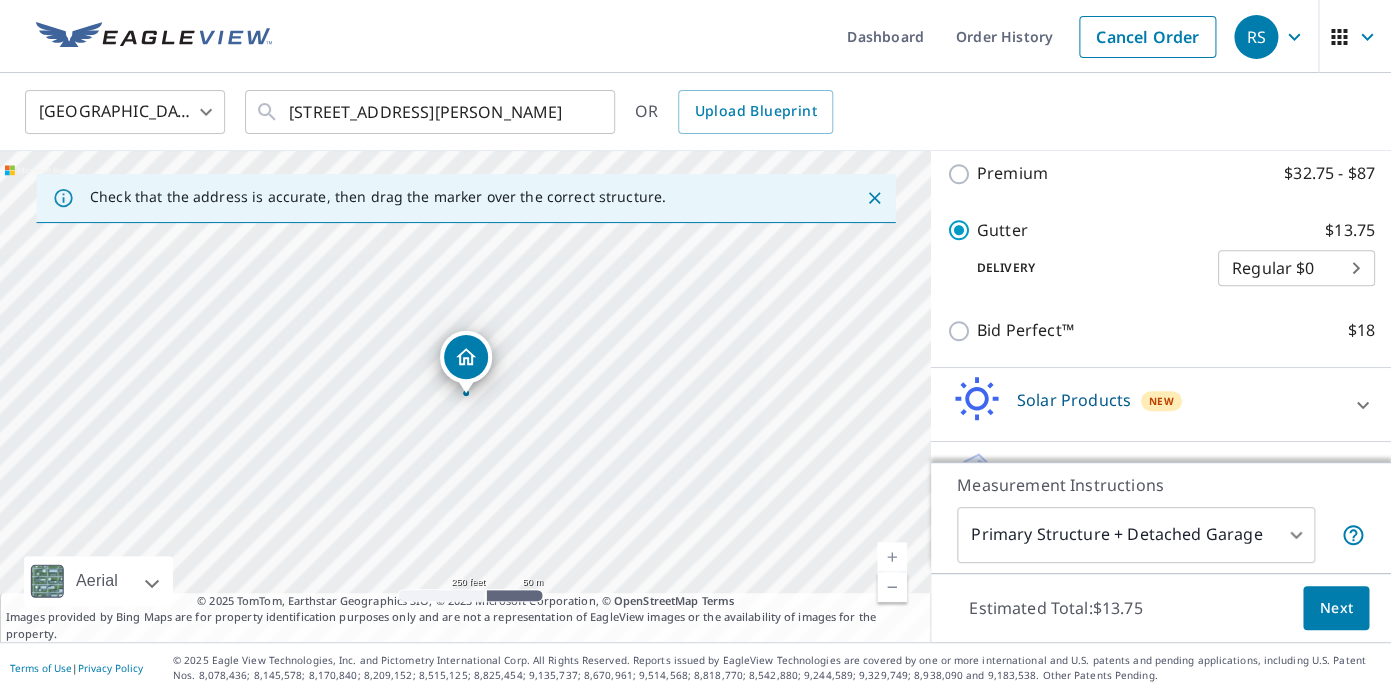 scroll, scrollTop: 364, scrollLeft: 0, axis: vertical 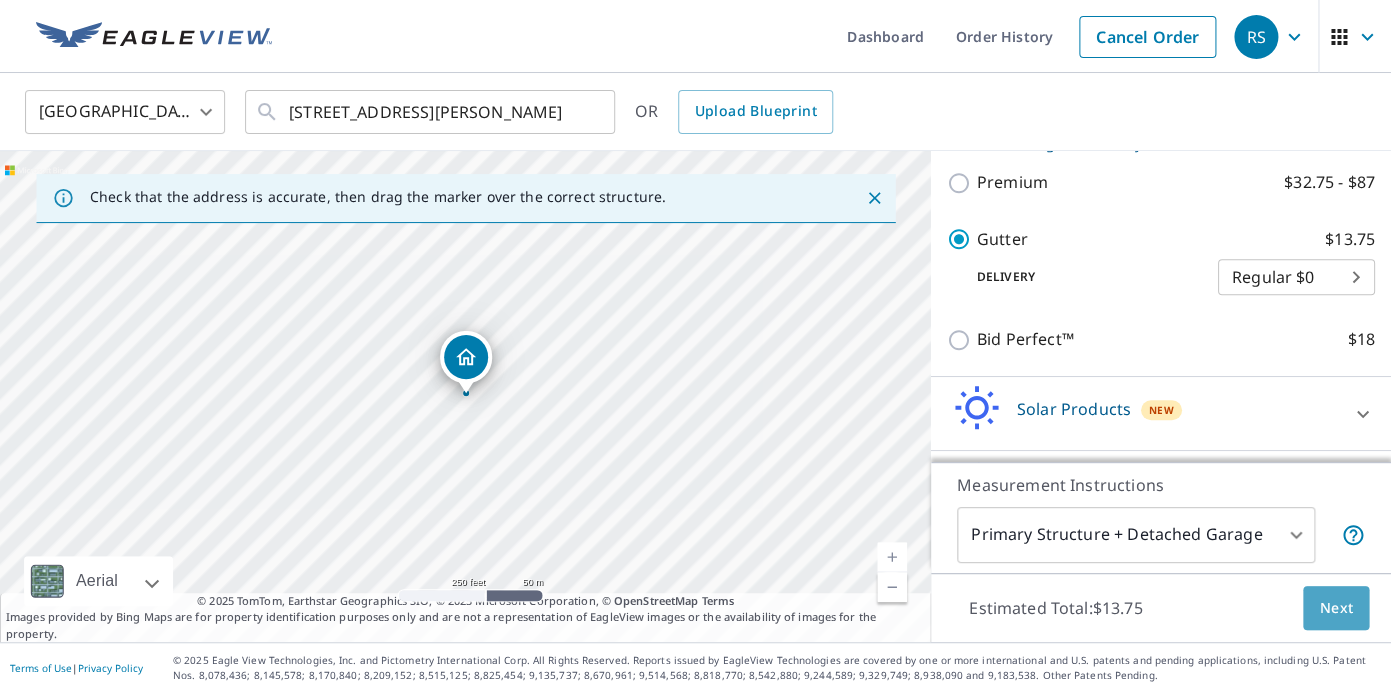 click on "Next" at bounding box center [1336, 608] 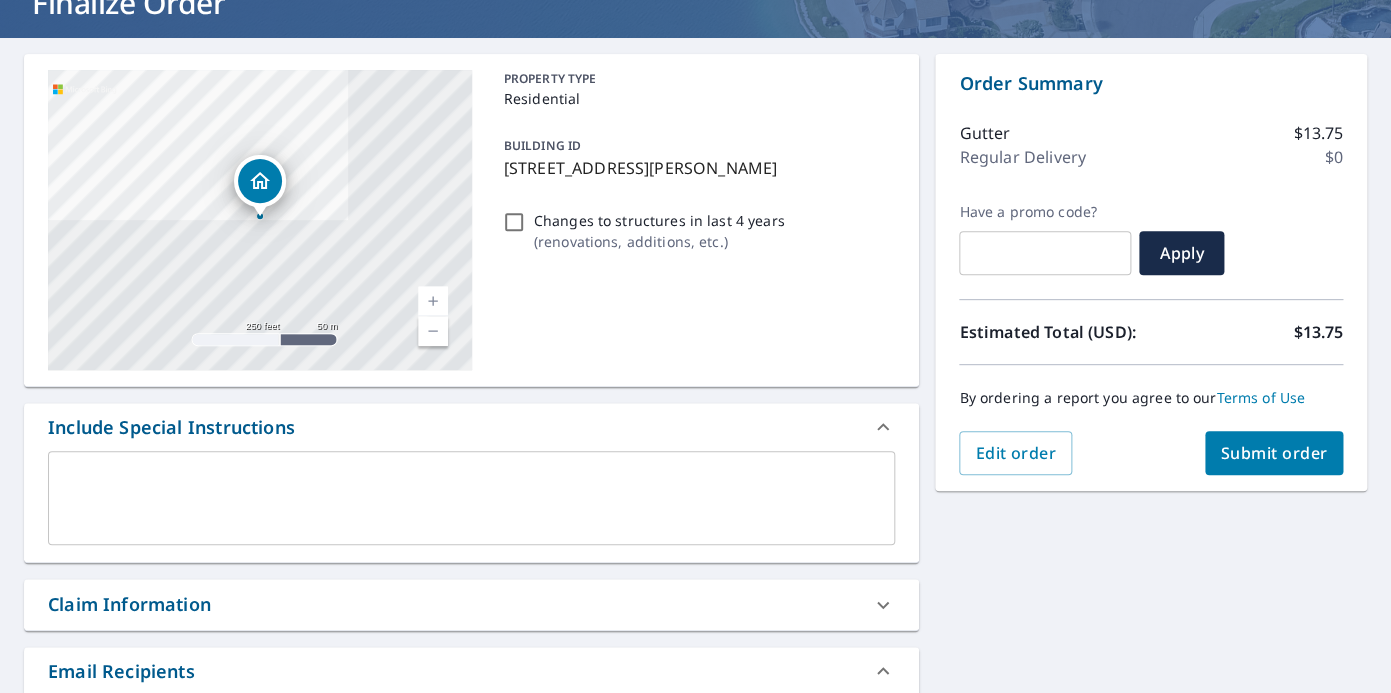 scroll, scrollTop: 134, scrollLeft: 0, axis: vertical 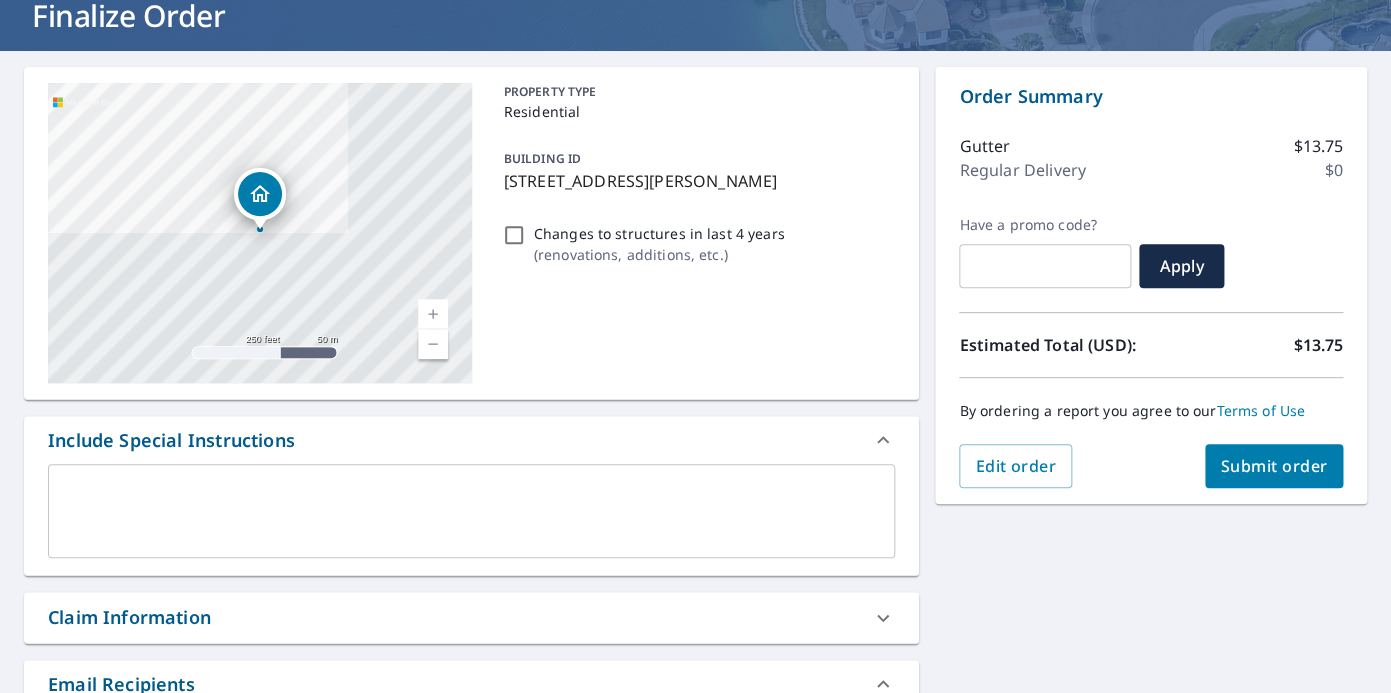 click on "Submit order" at bounding box center (1274, 466) 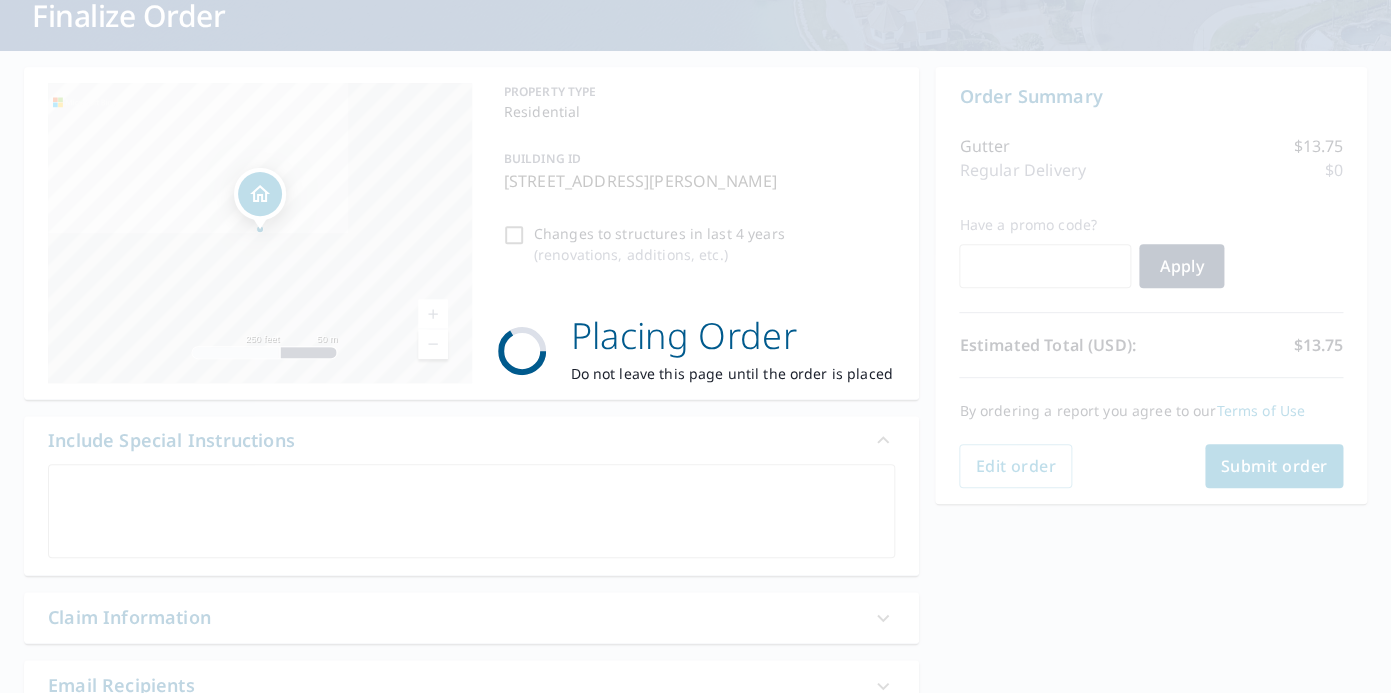 click on "Placing Order Do not leave this page until the order is placed" at bounding box center [695, 346] 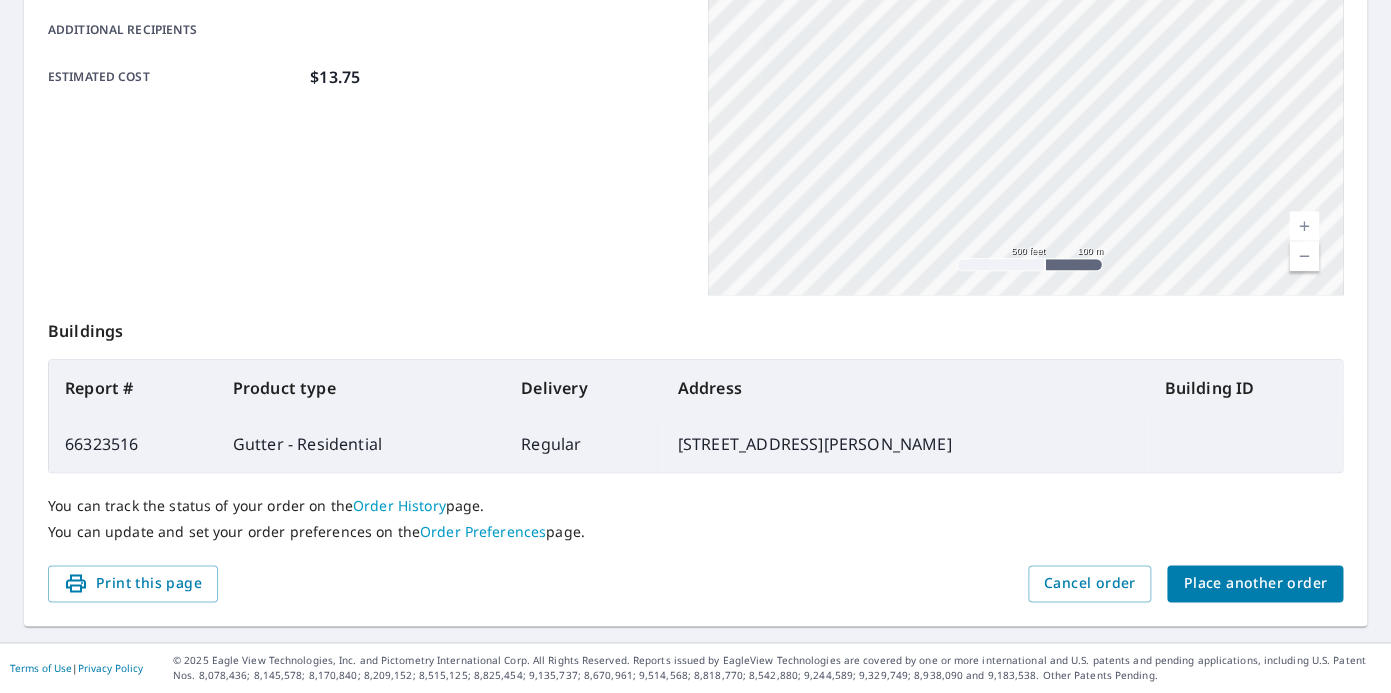 scroll, scrollTop: 477, scrollLeft: 0, axis: vertical 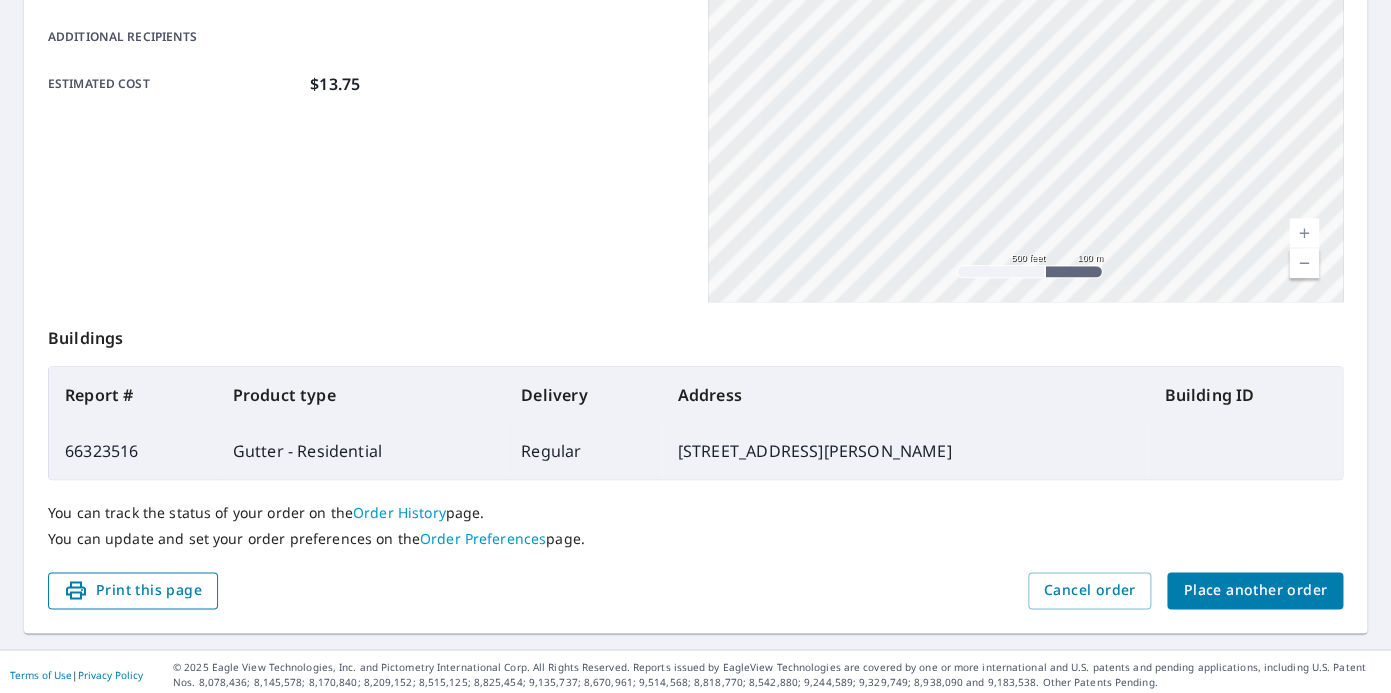 click on "Print this page" at bounding box center [133, 590] 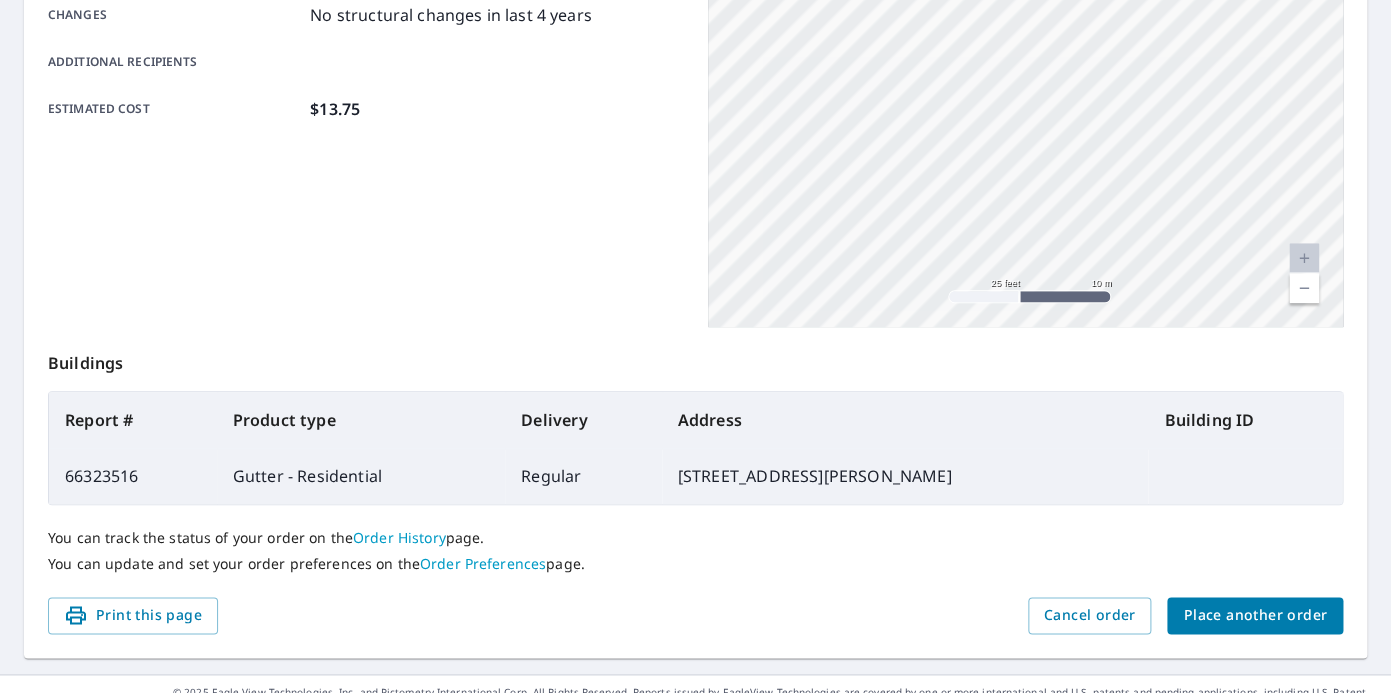 scroll, scrollTop: 0, scrollLeft: 0, axis: both 